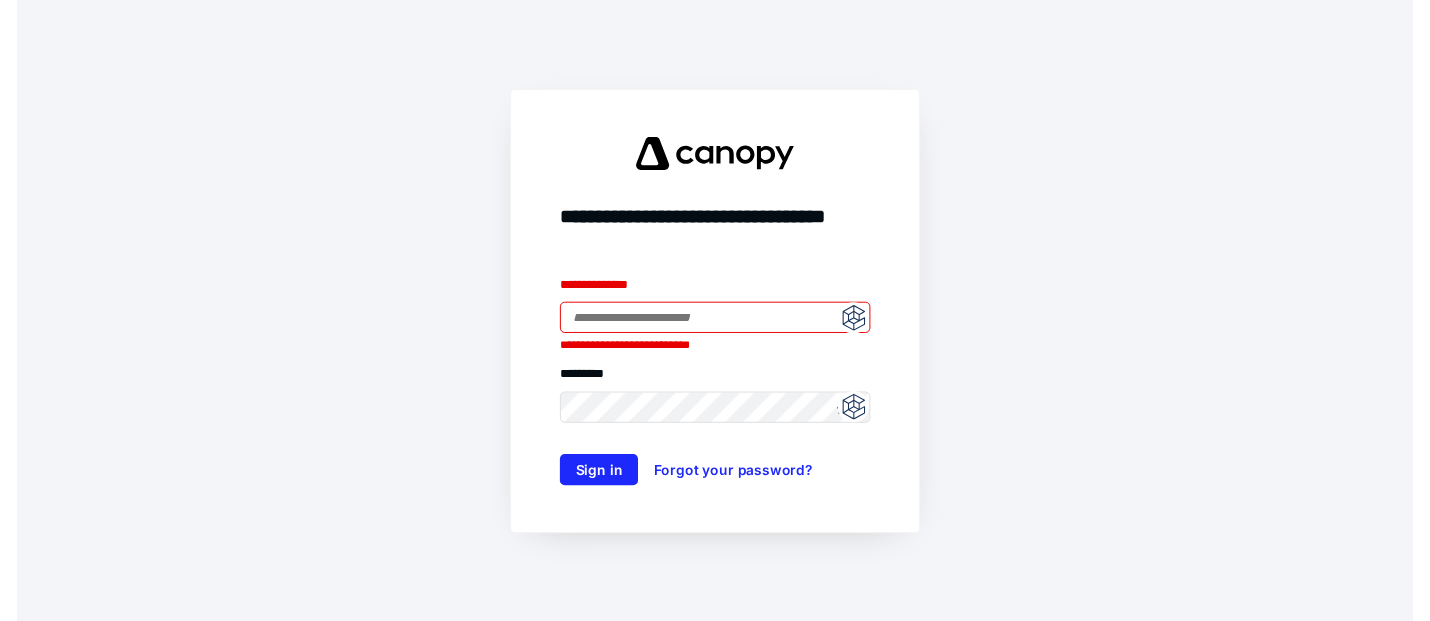 scroll, scrollTop: 0, scrollLeft: 0, axis: both 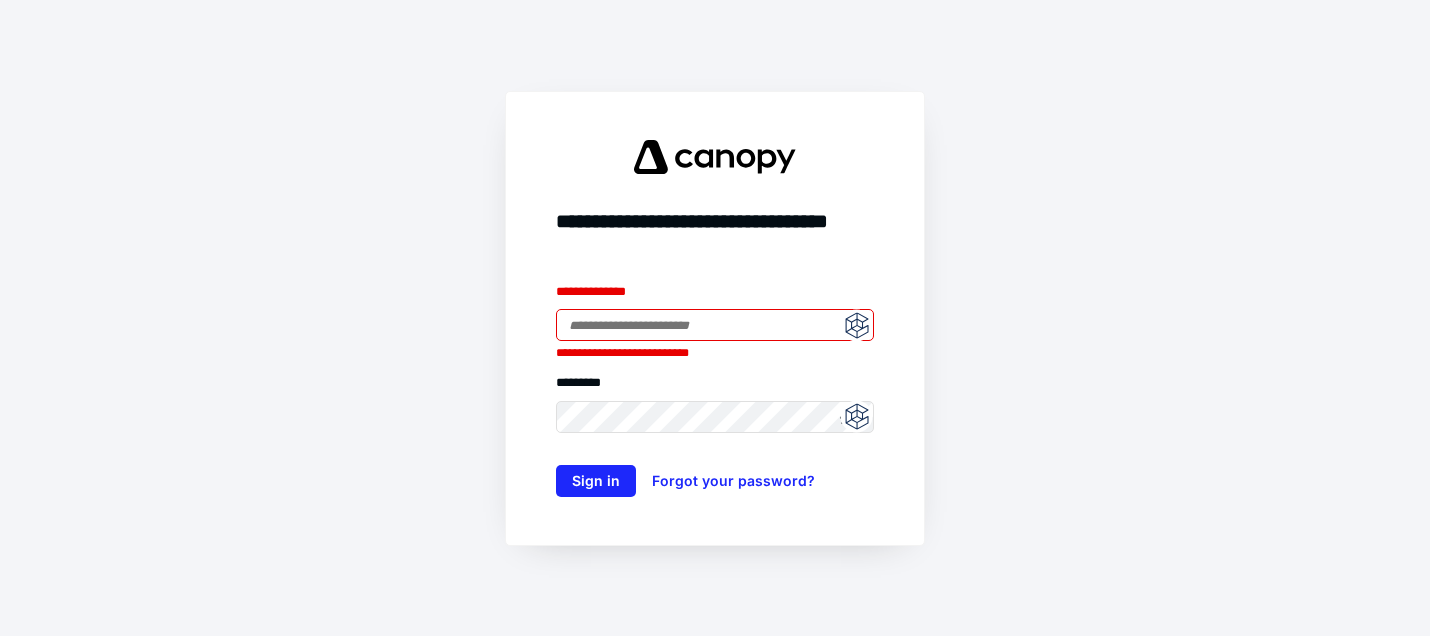 click at bounding box center (856, 325) 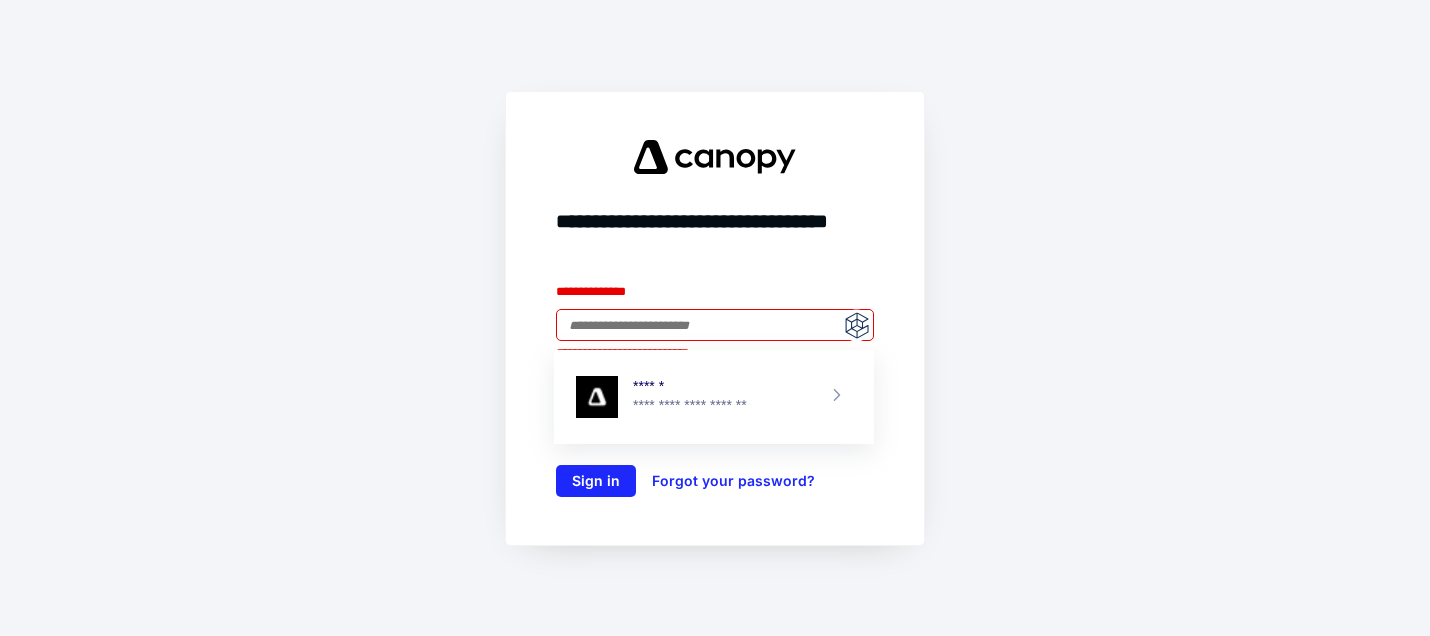 click on "**********" at bounding box center [720, 406] 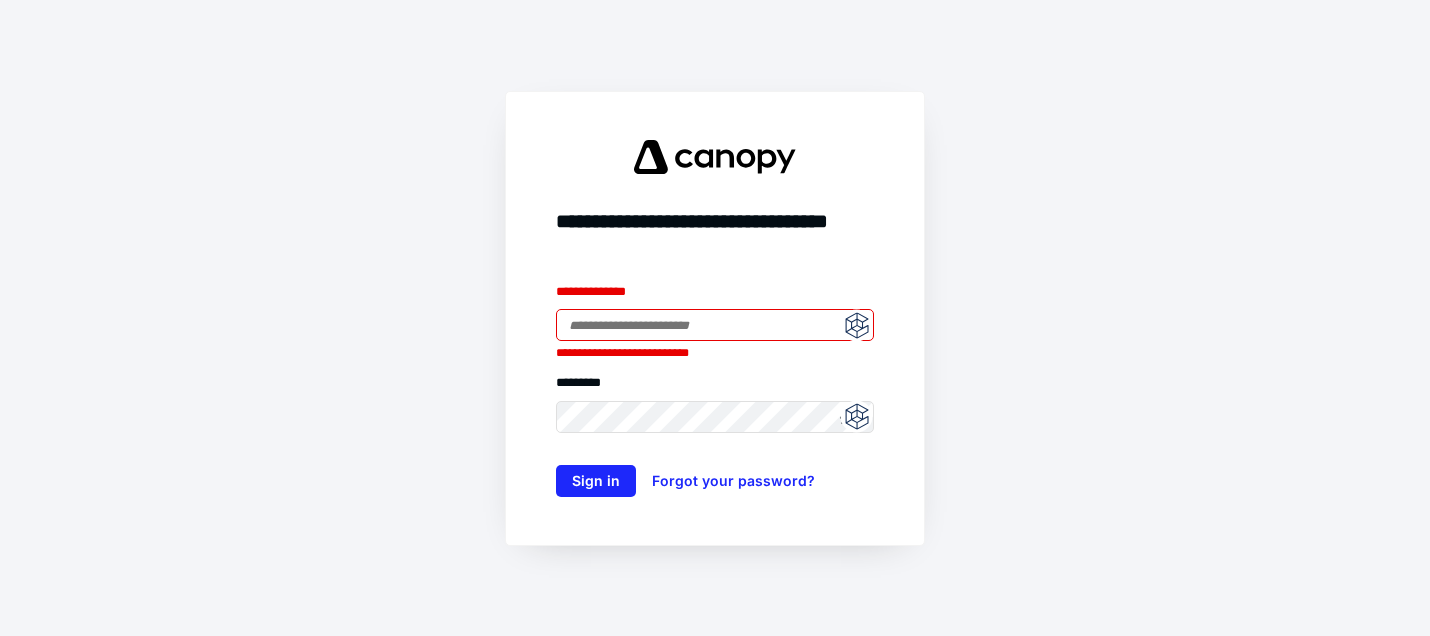 click at bounding box center [856, 325] 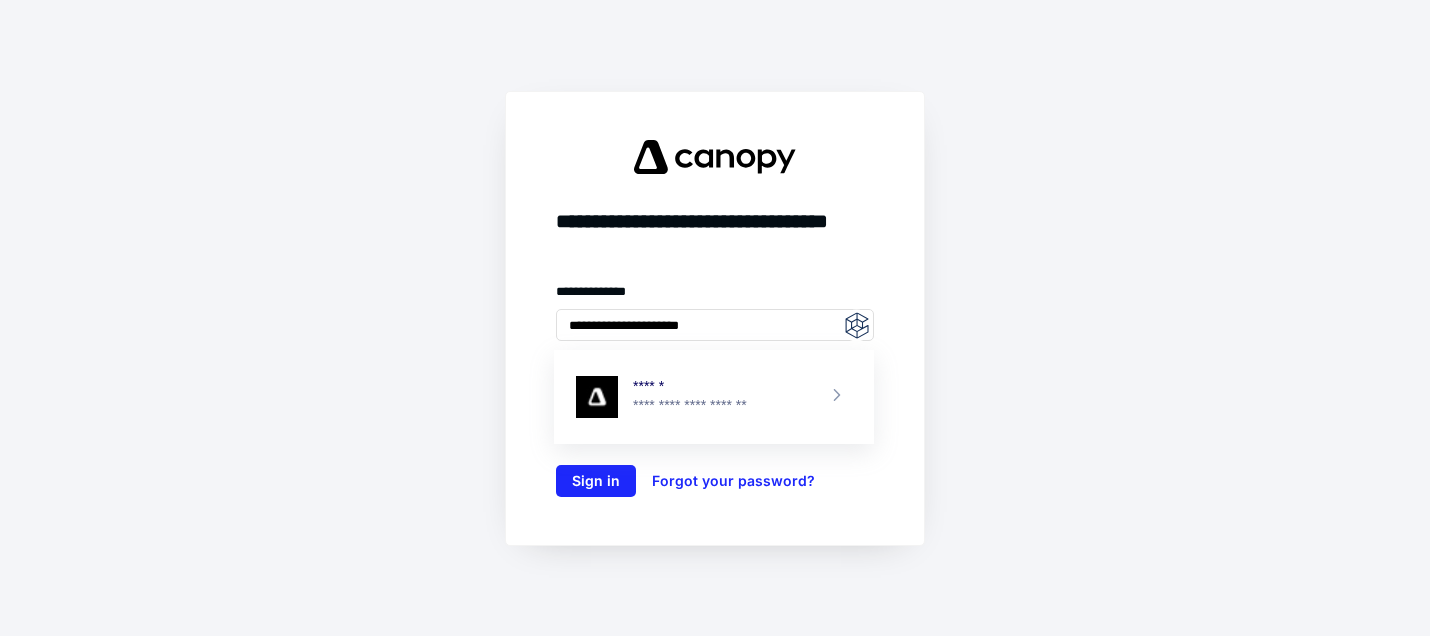 click on "**********" at bounding box center [720, 406] 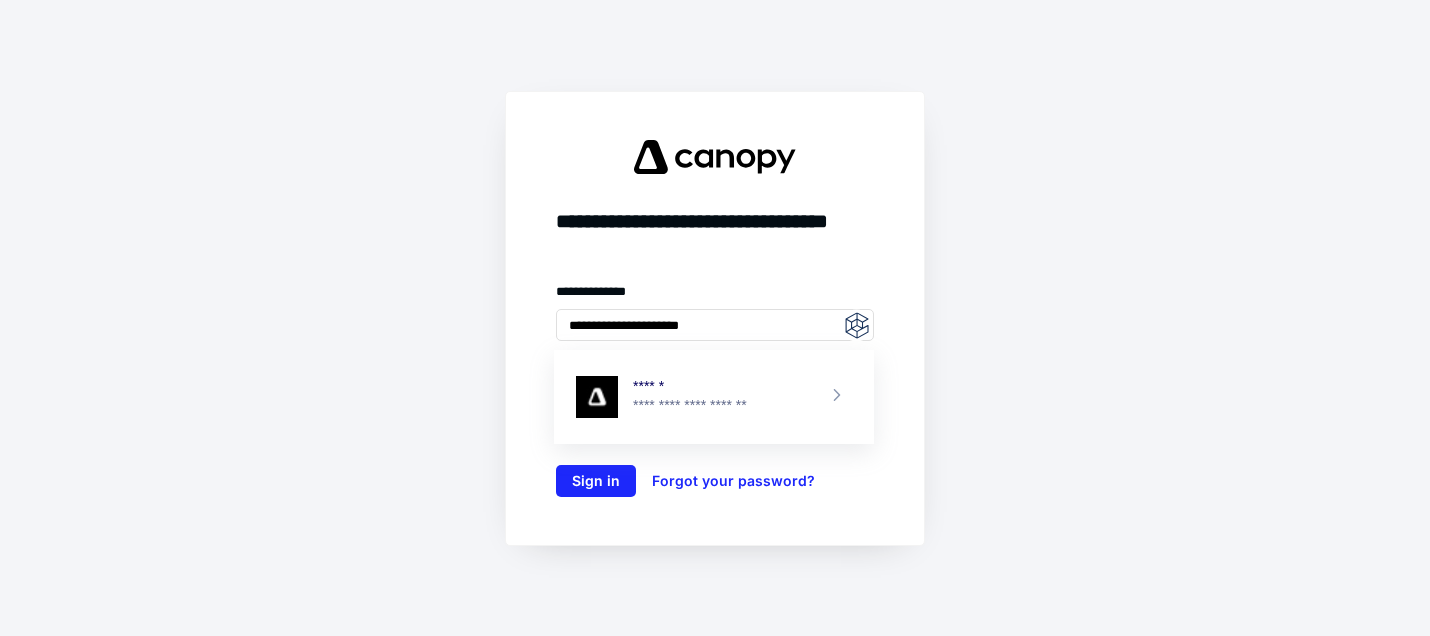 click on "**********" at bounding box center (715, 318) 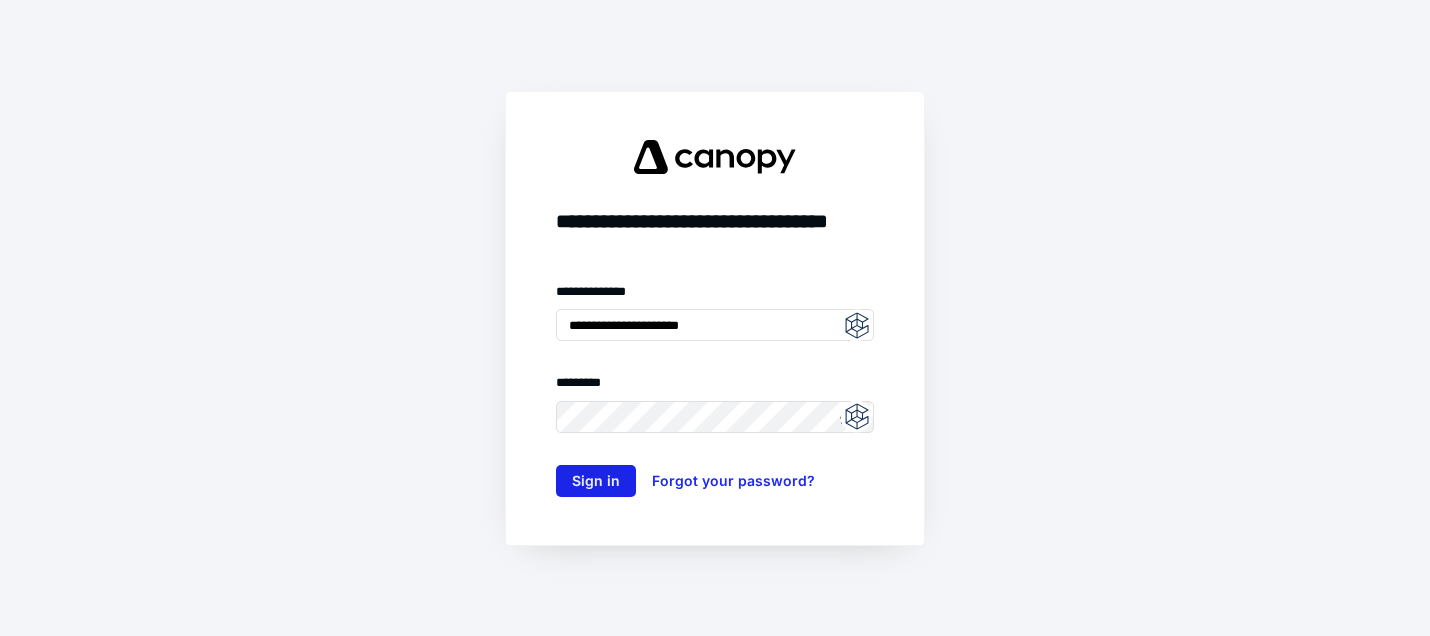 click on "Sign in" at bounding box center [596, 481] 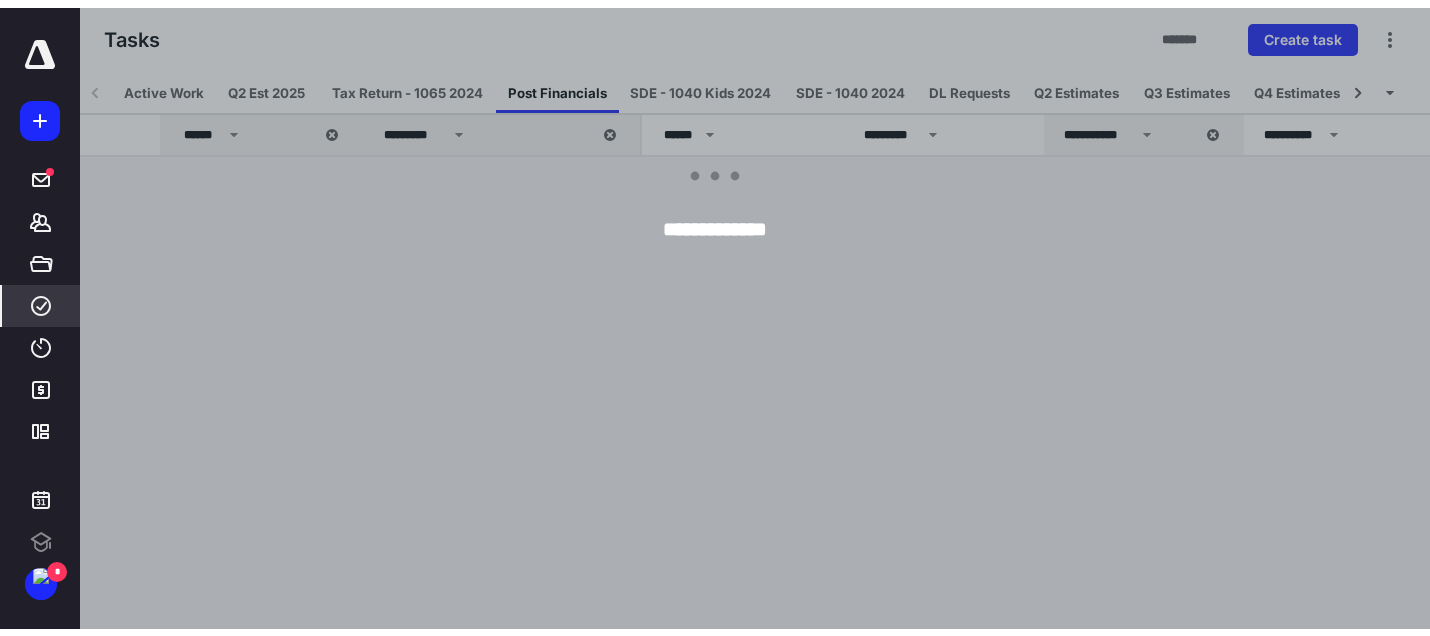 scroll, scrollTop: 0, scrollLeft: 0, axis: both 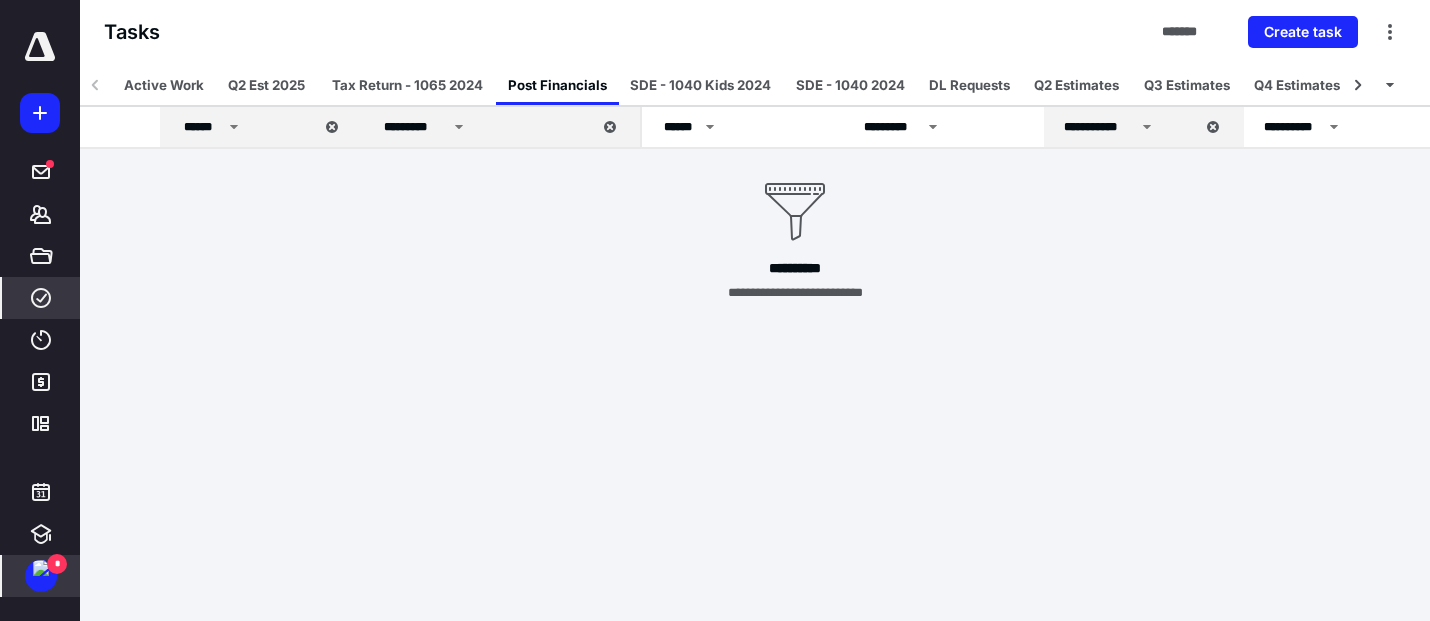 click at bounding box center (41, 568) 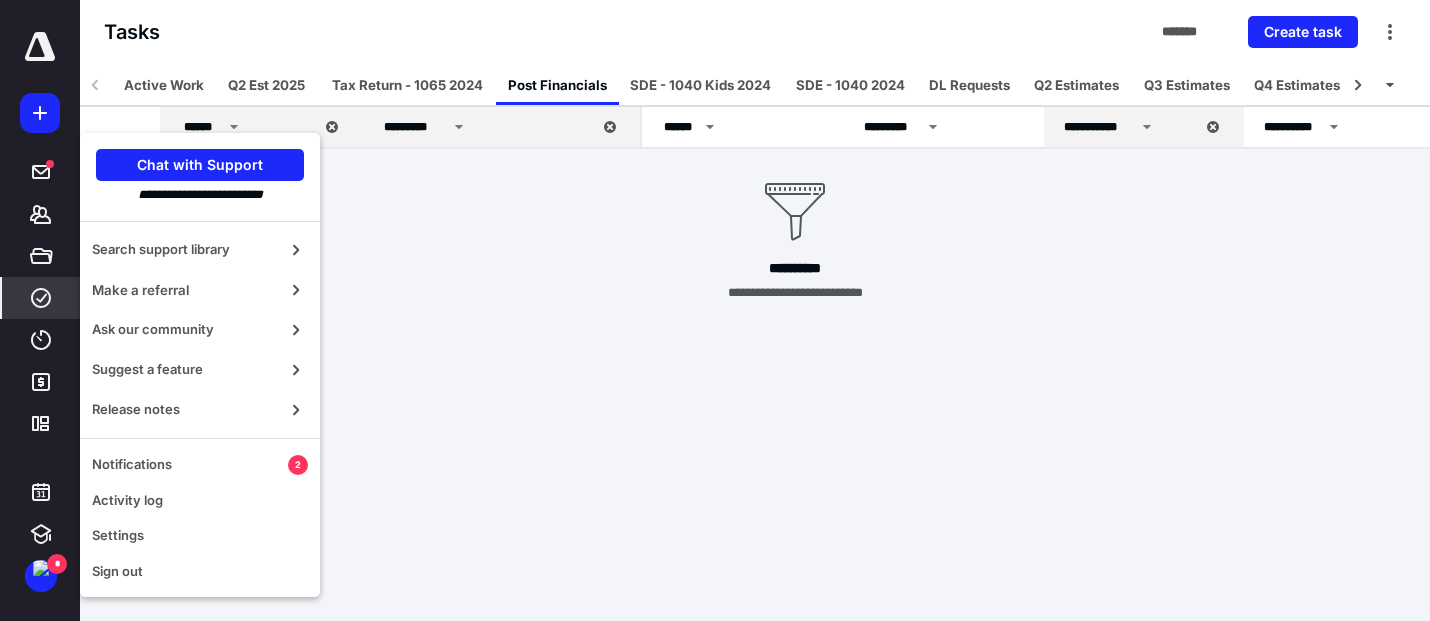 click on "**********" at bounding box center (715, 310) 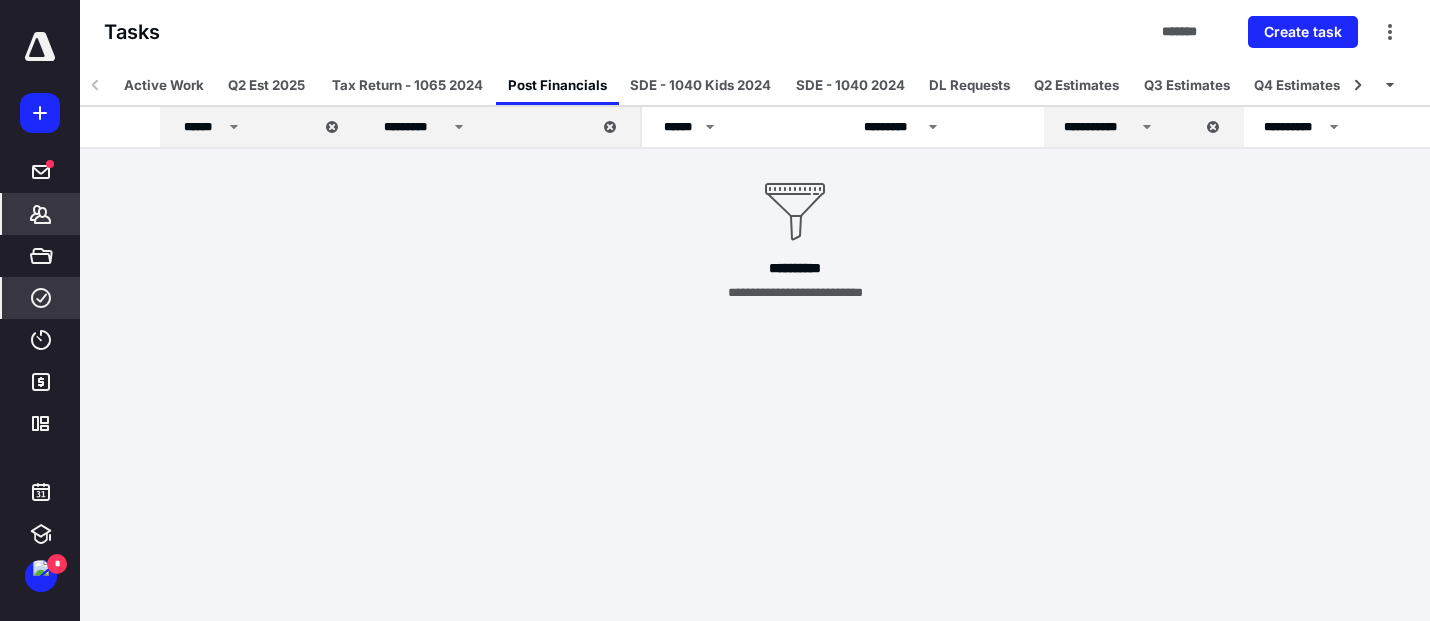 click 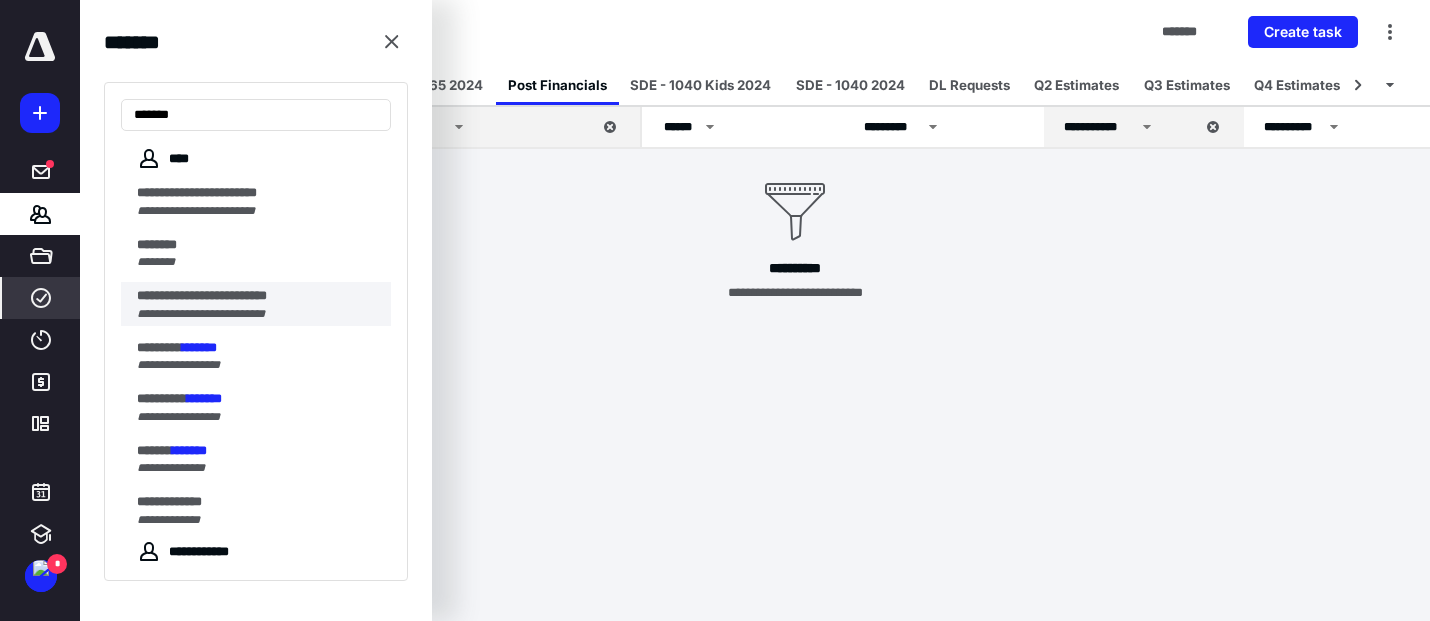 type on "*******" 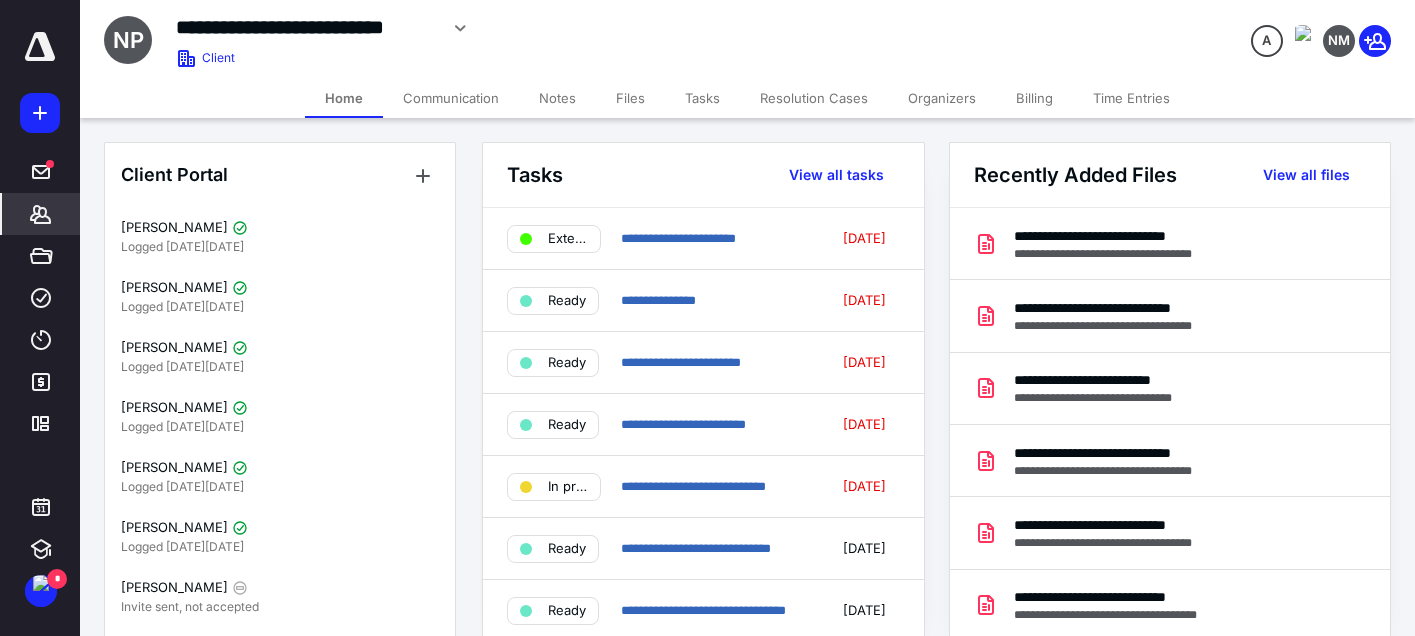 click on "Files" at bounding box center [630, 98] 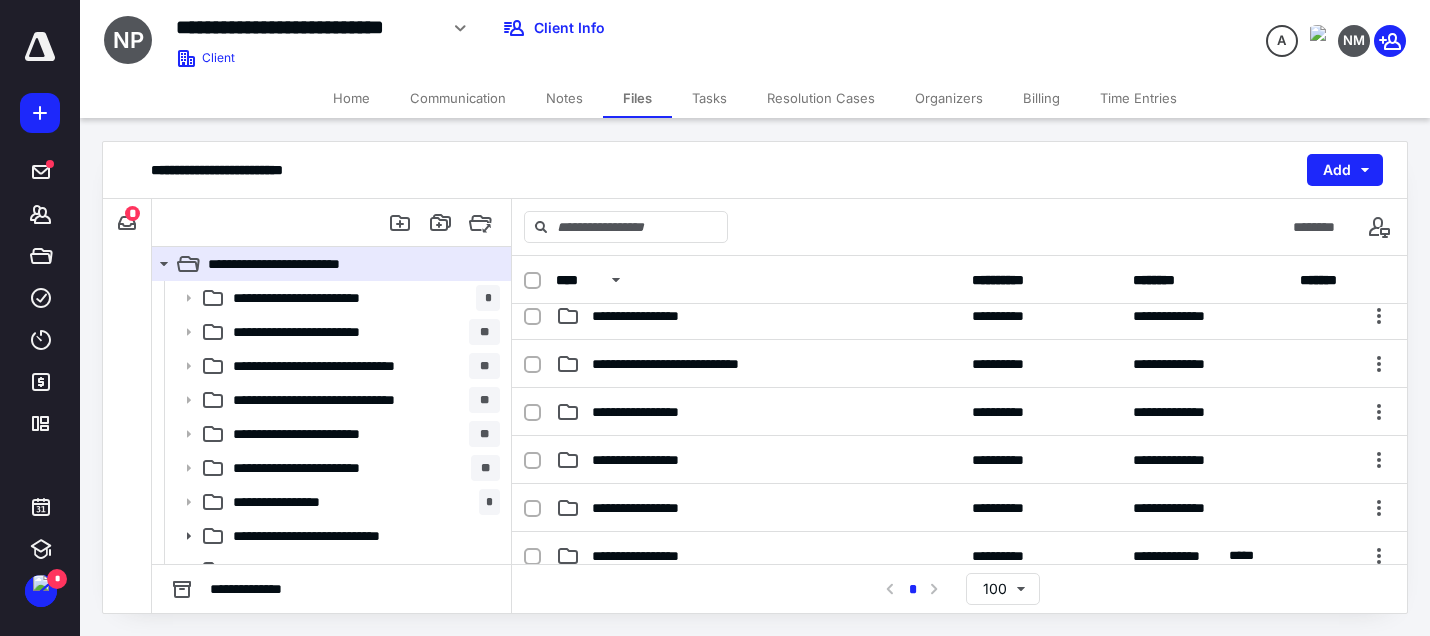 scroll, scrollTop: 400, scrollLeft: 0, axis: vertical 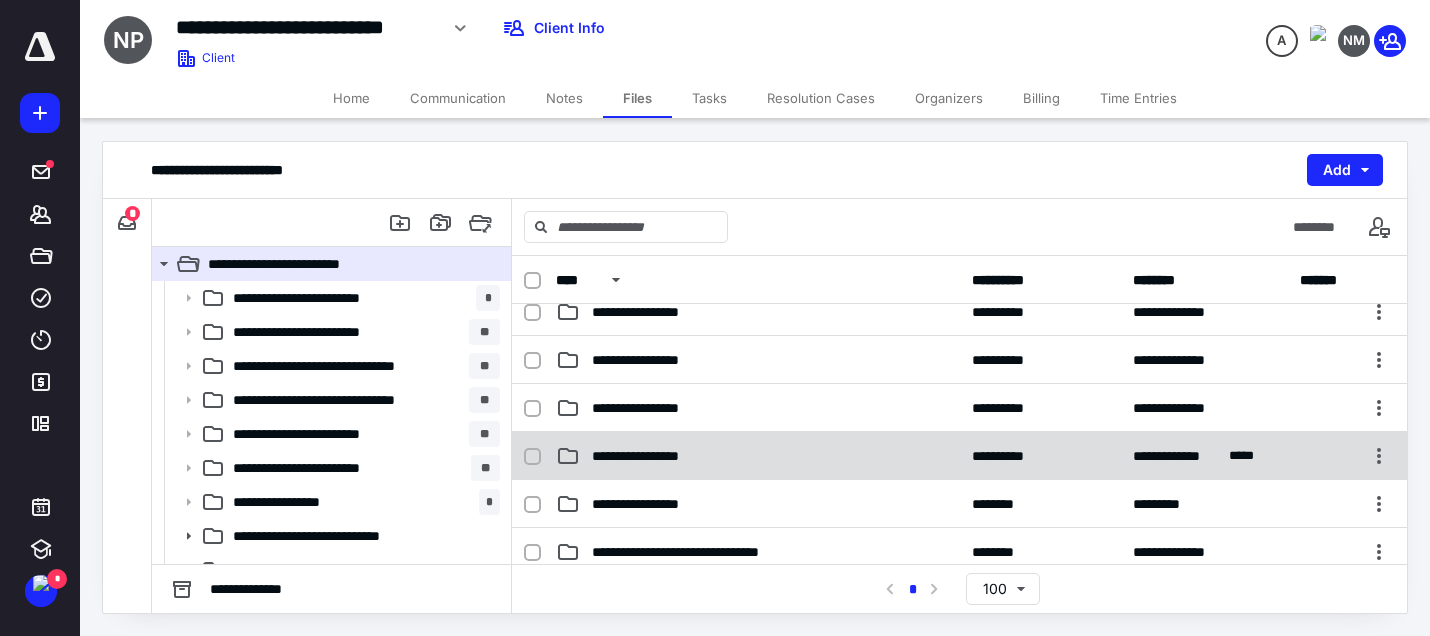 click on "**********" at bounding box center [652, 456] 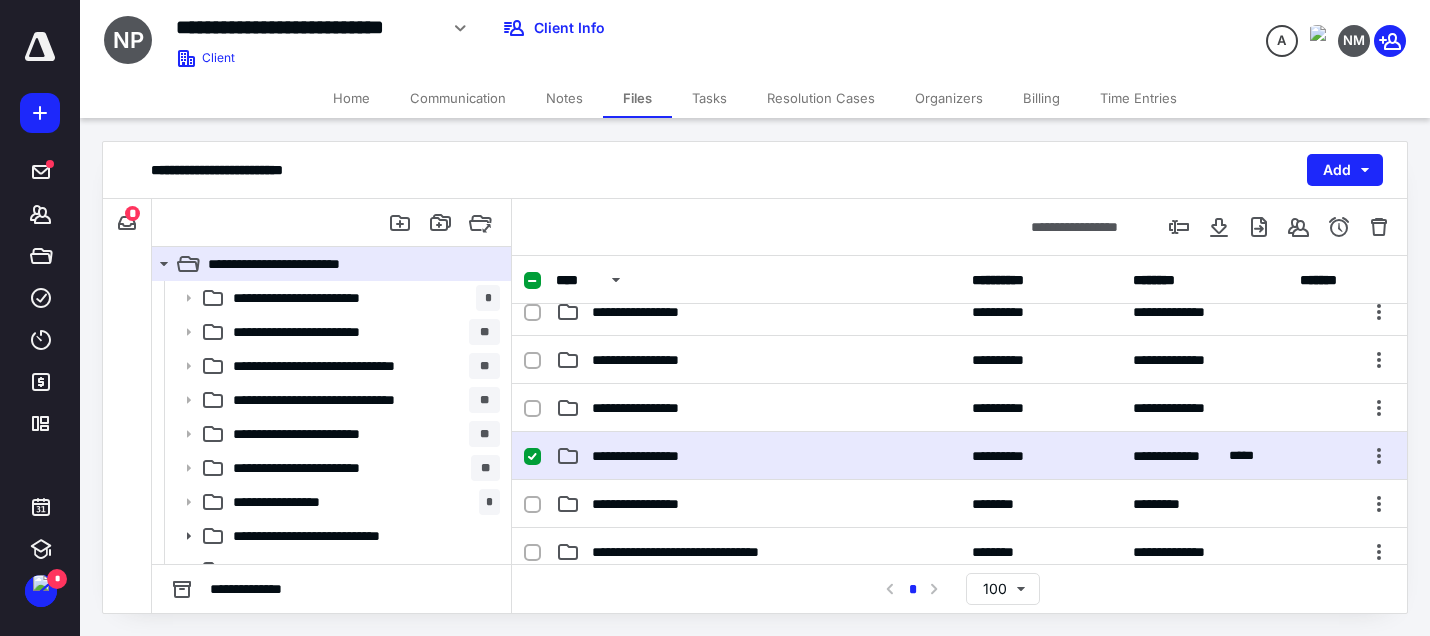 click on "**********" at bounding box center (652, 456) 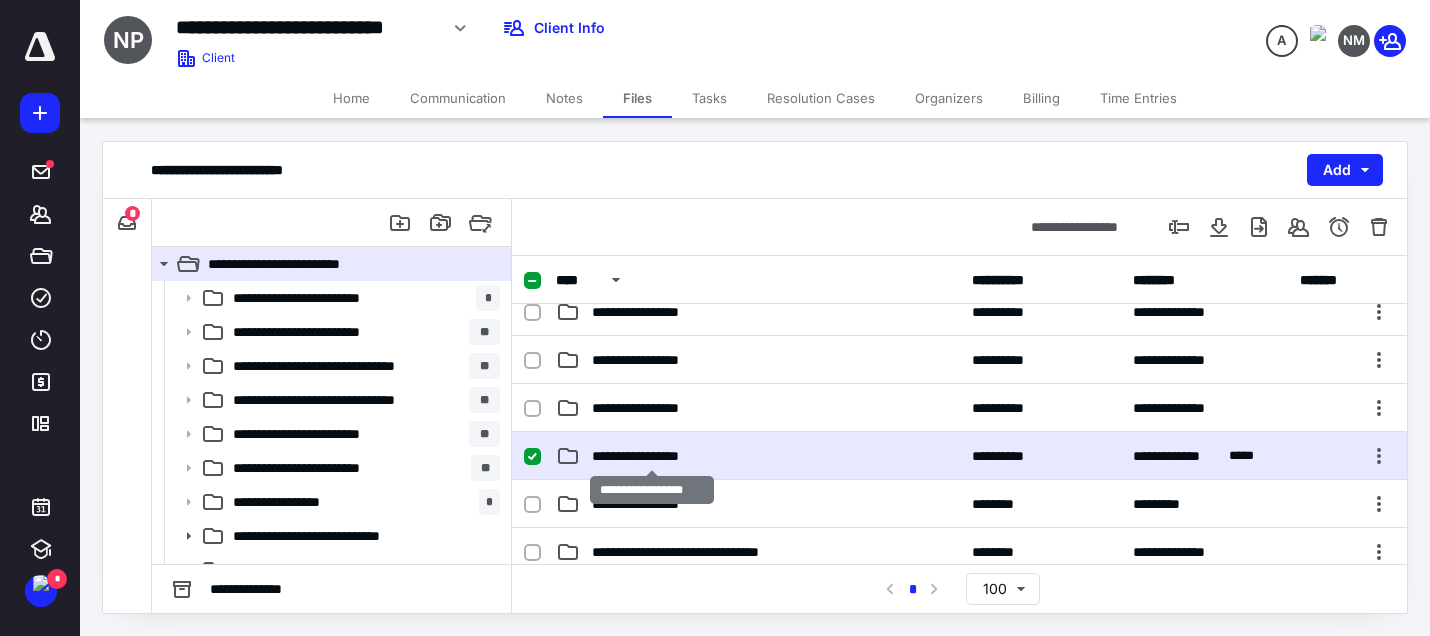 click on "**********" at bounding box center [652, 456] 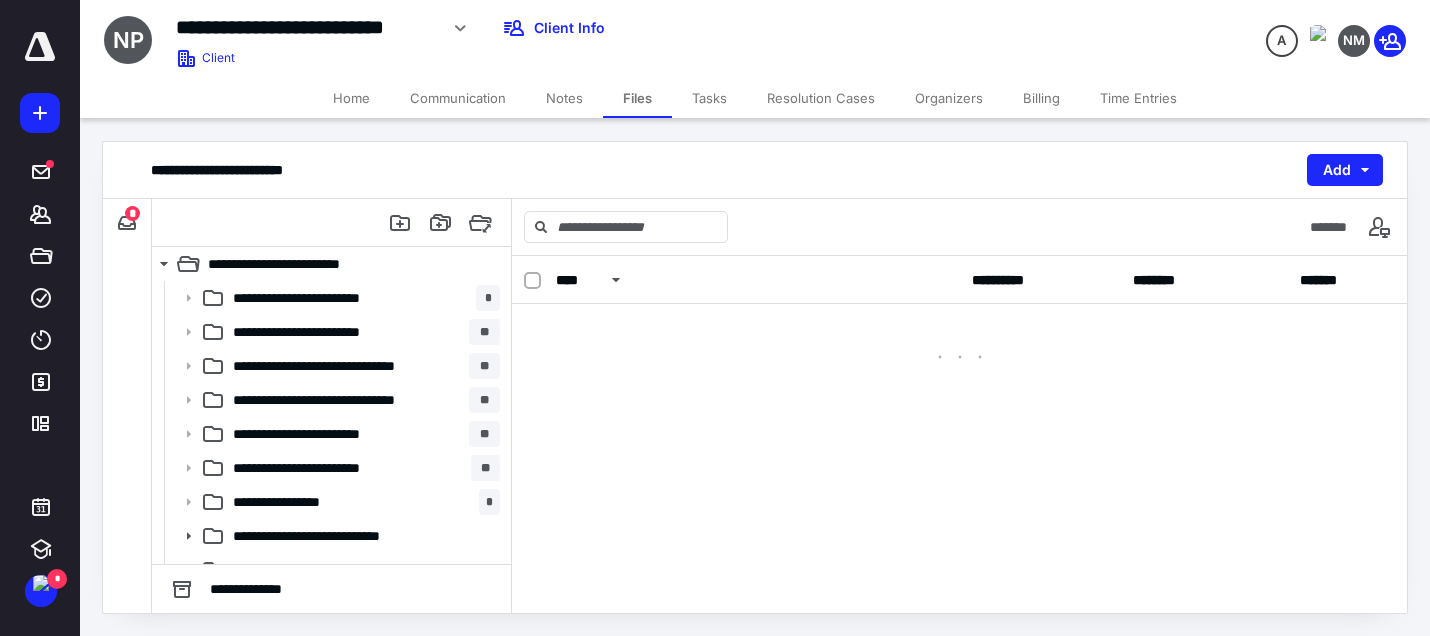 scroll, scrollTop: 0, scrollLeft: 0, axis: both 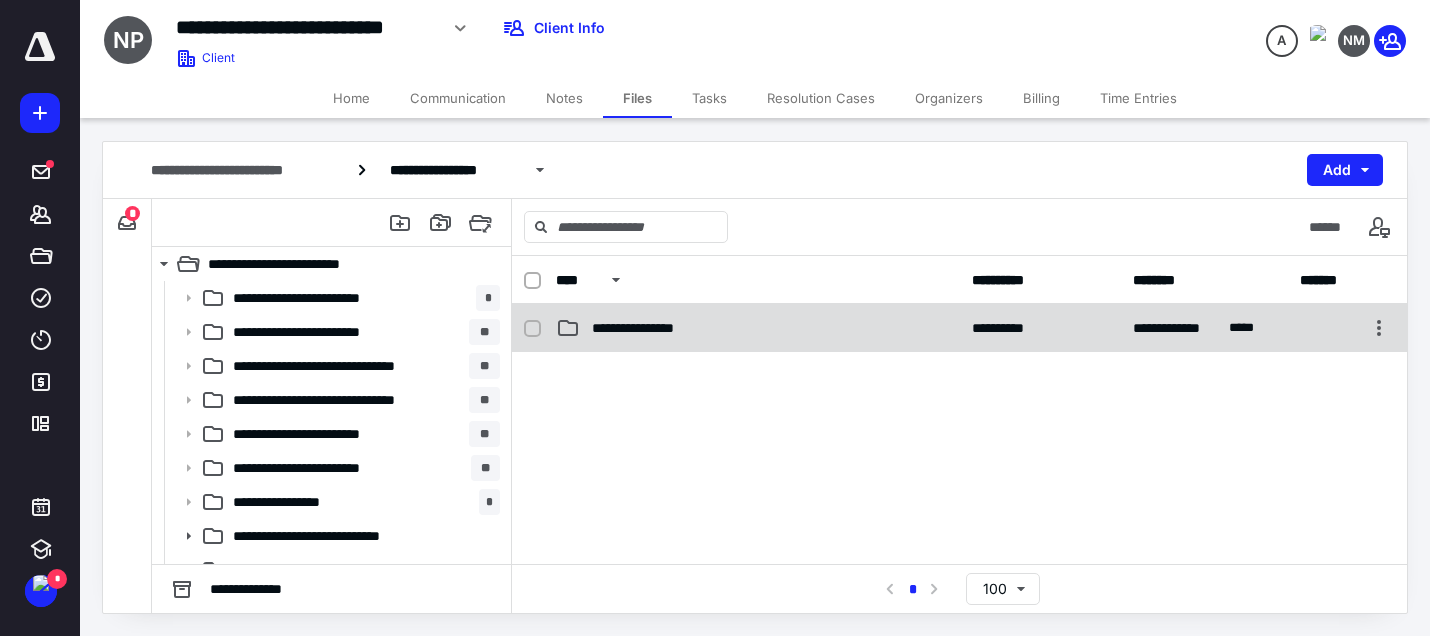click on "**********" at bounding box center [650, 328] 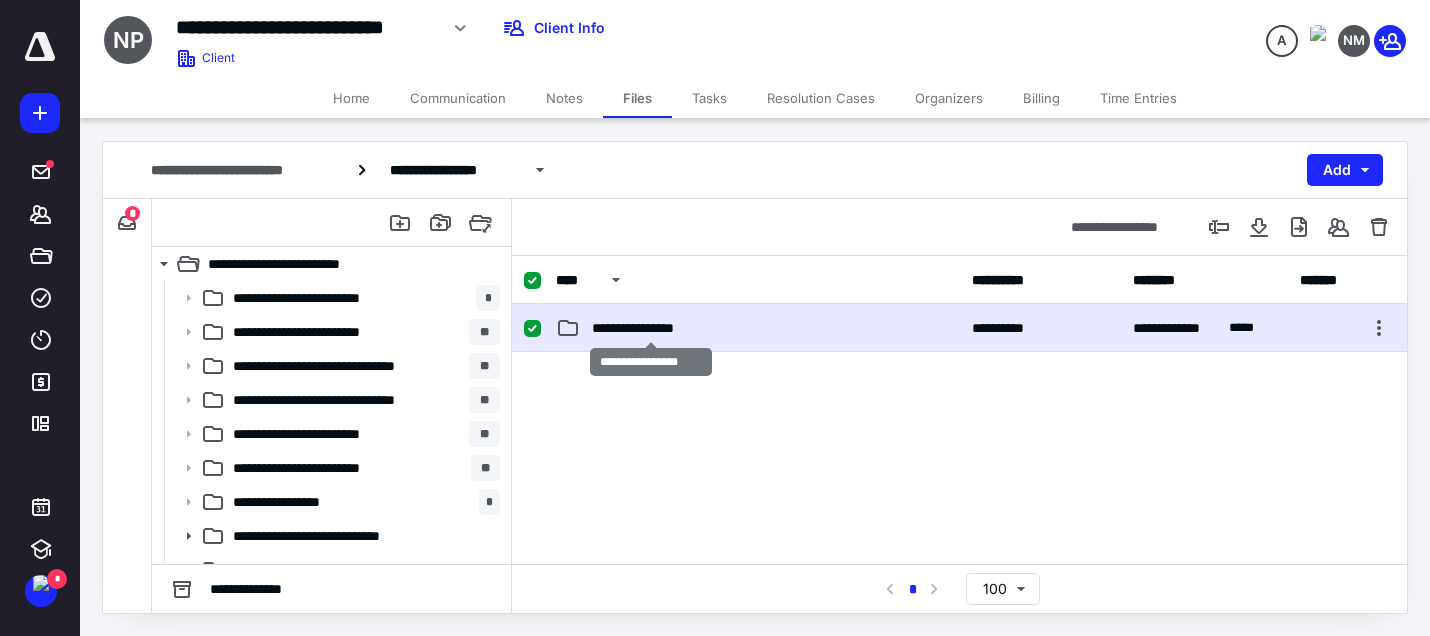 click on "**********" at bounding box center [650, 328] 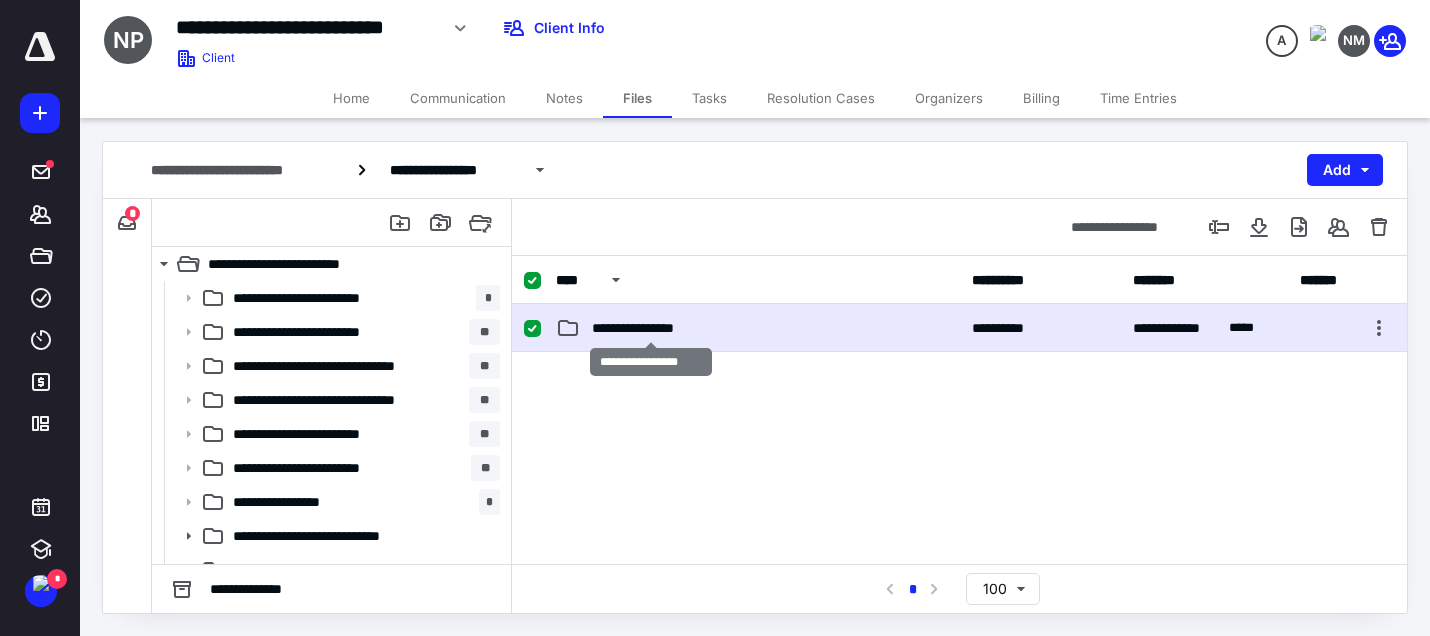 checkbox on "false" 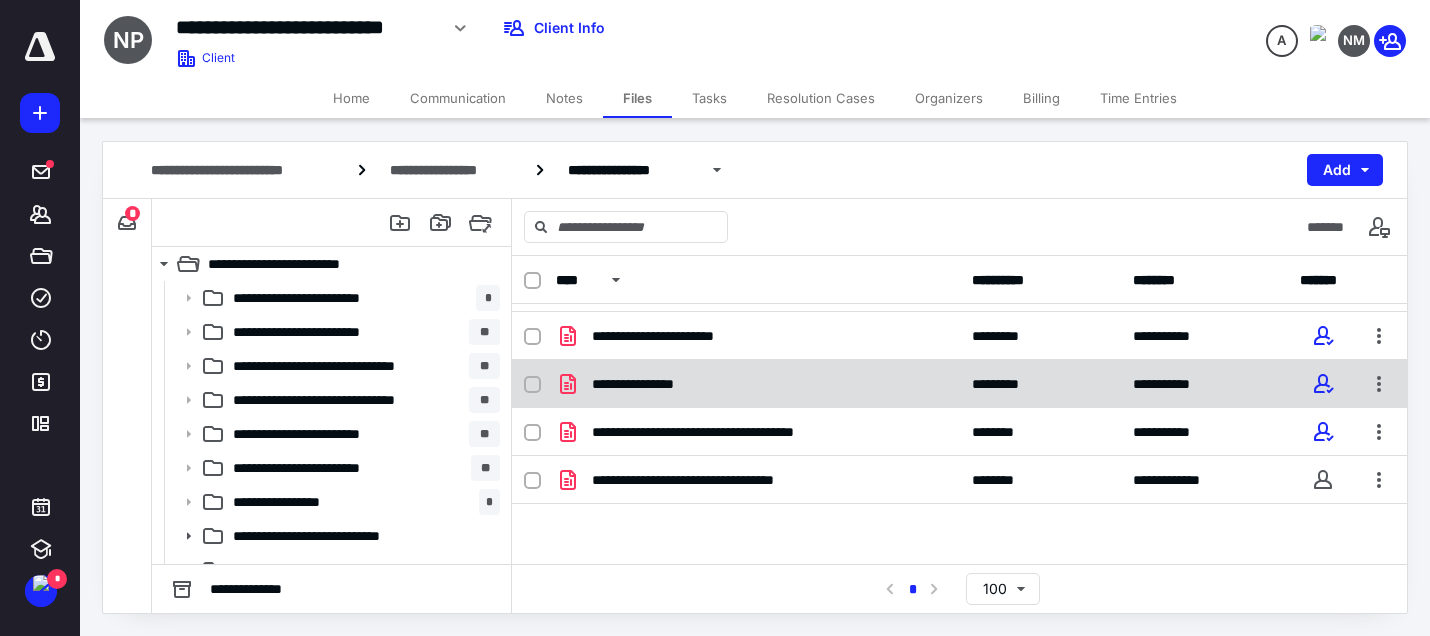 scroll, scrollTop: 0, scrollLeft: 0, axis: both 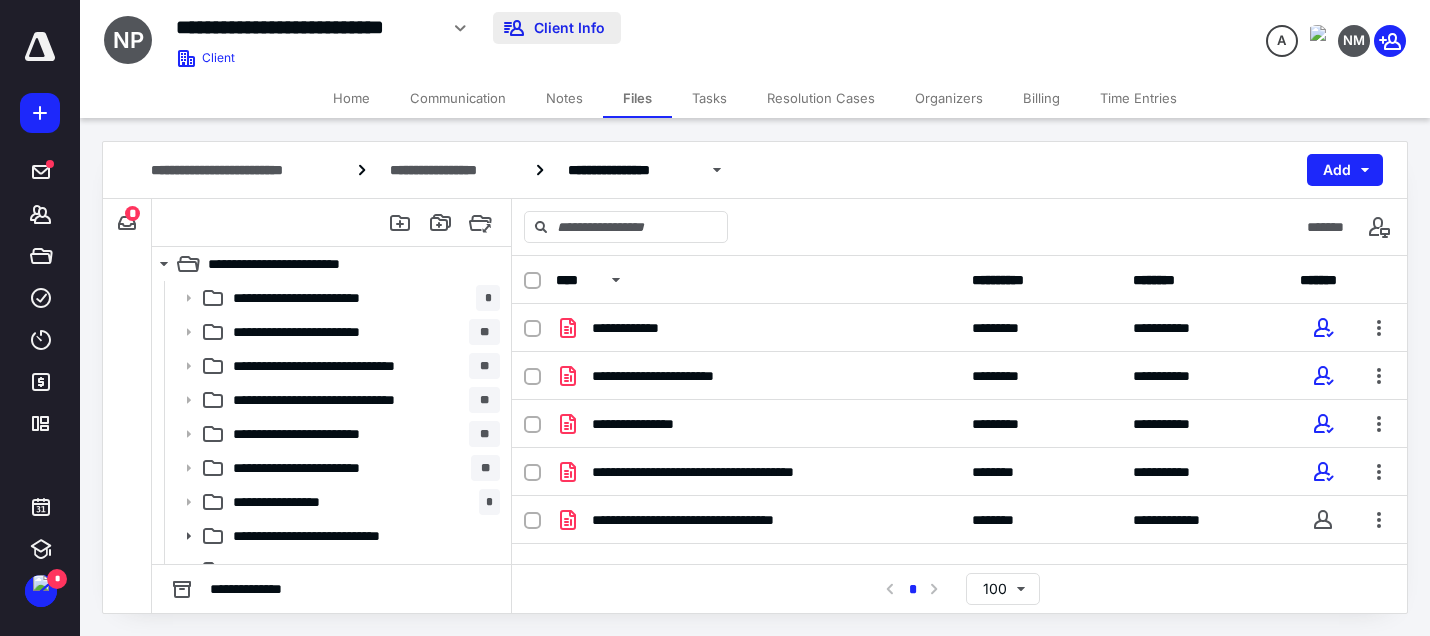 click on "Client Info" at bounding box center [557, 28] 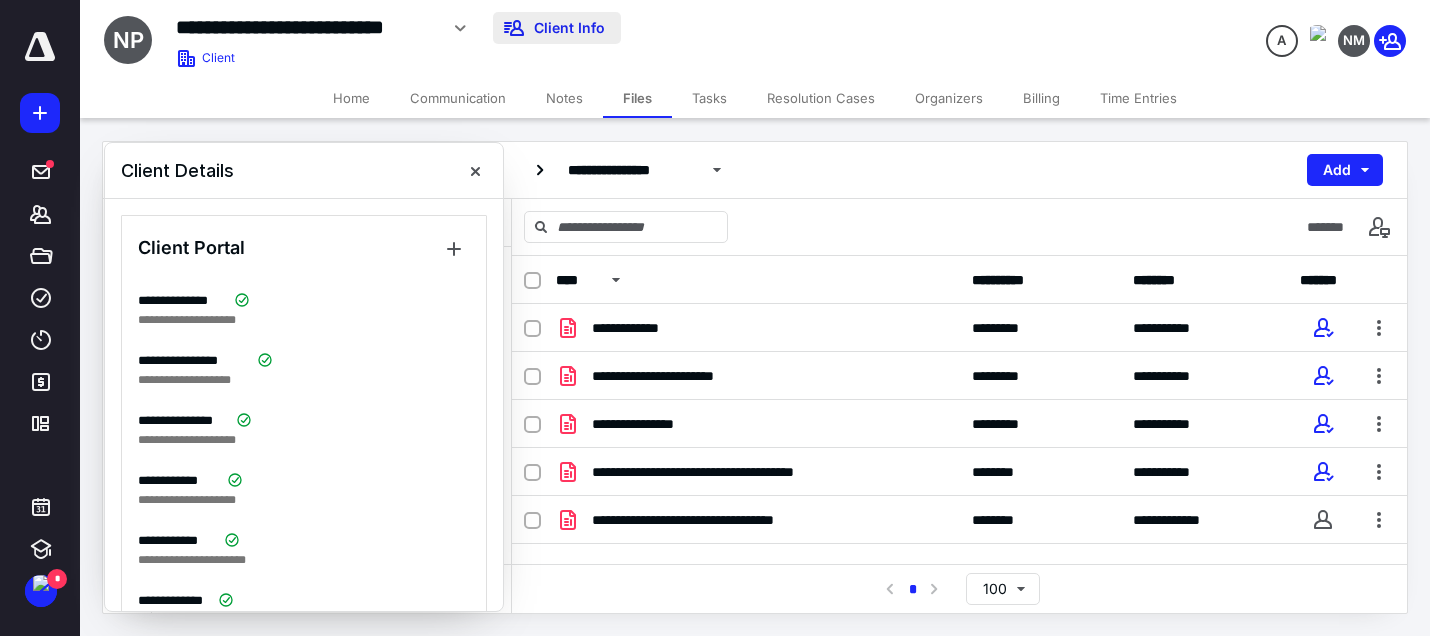 type 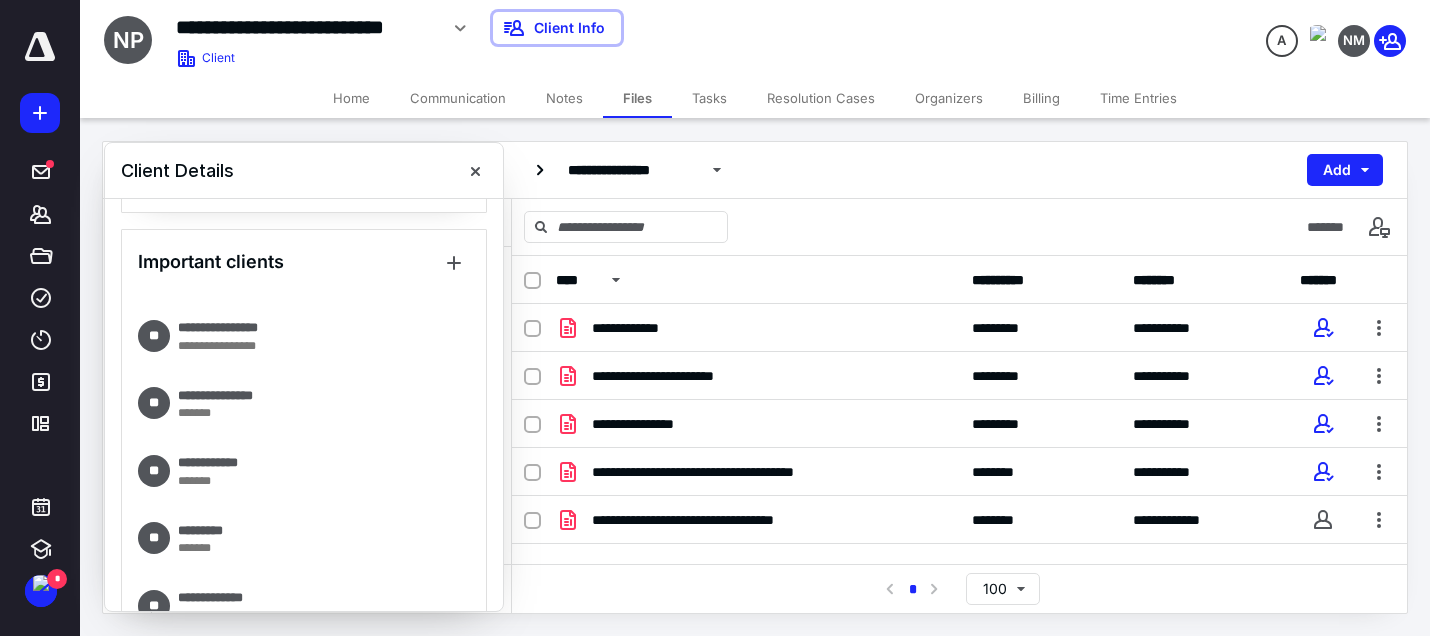 scroll, scrollTop: 2200, scrollLeft: 0, axis: vertical 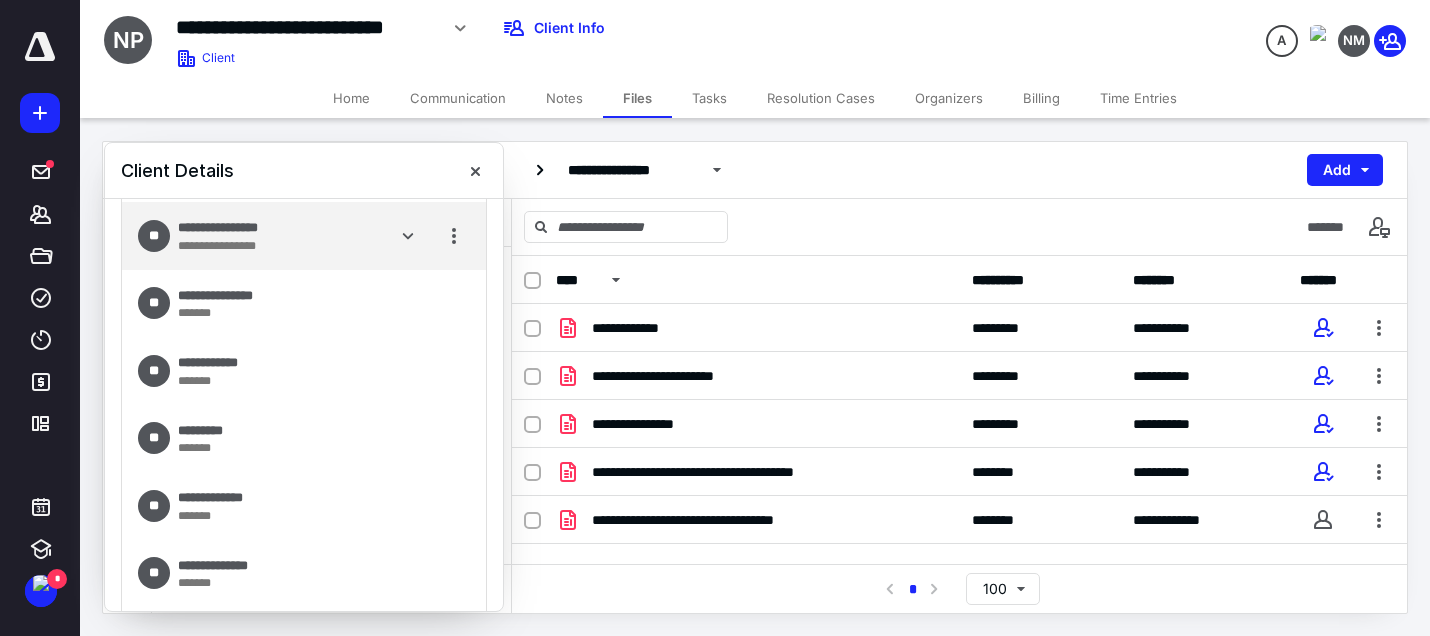 click on "**********" at bounding box center (237, 228) 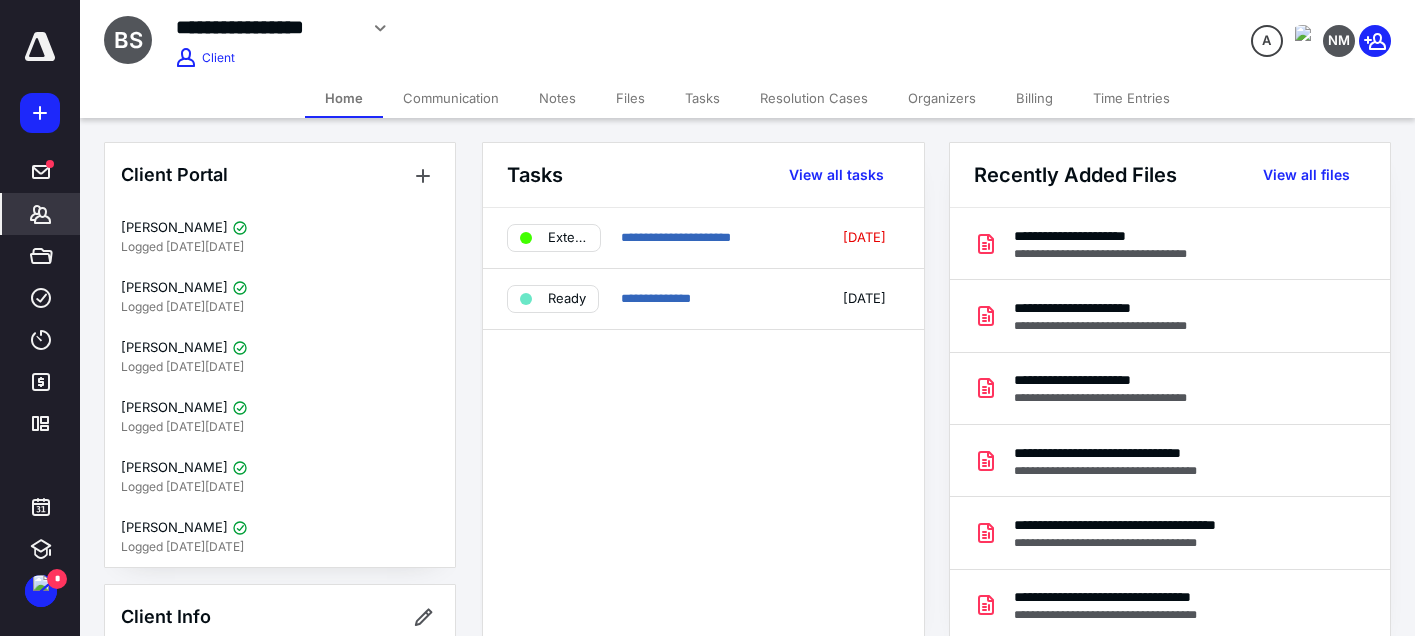 click on "Files" at bounding box center (630, 98) 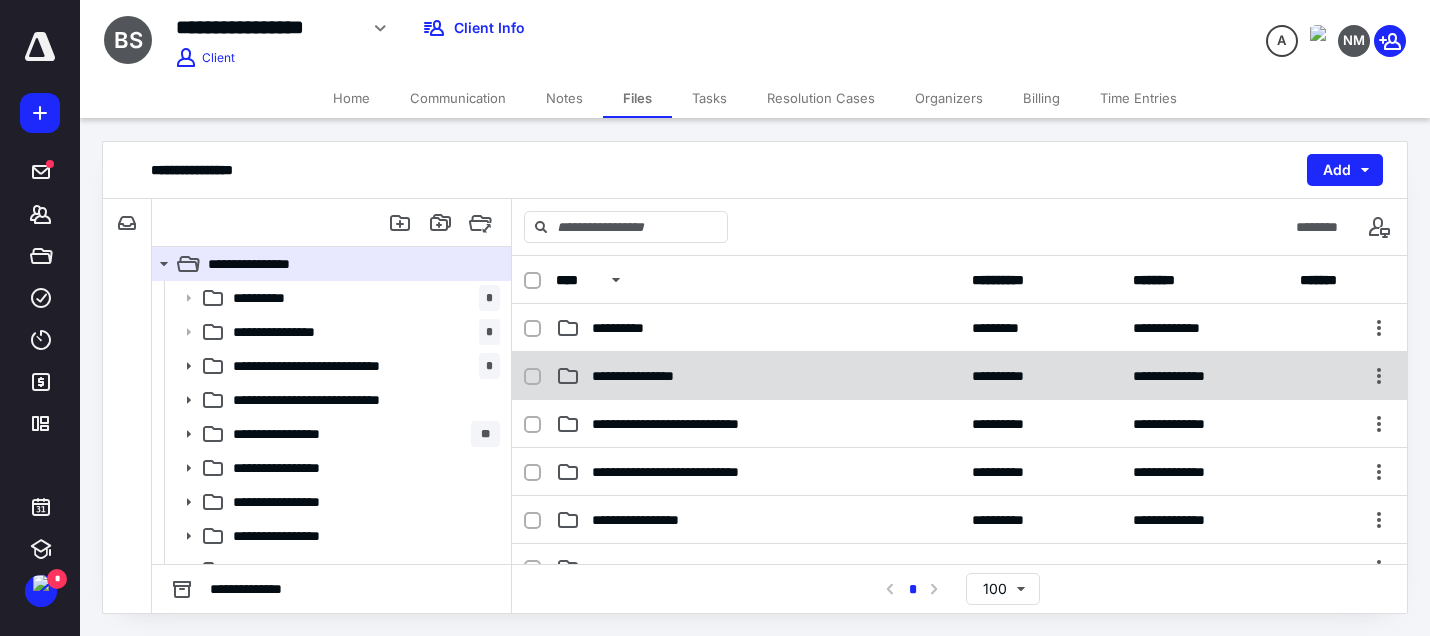 scroll, scrollTop: 200, scrollLeft: 0, axis: vertical 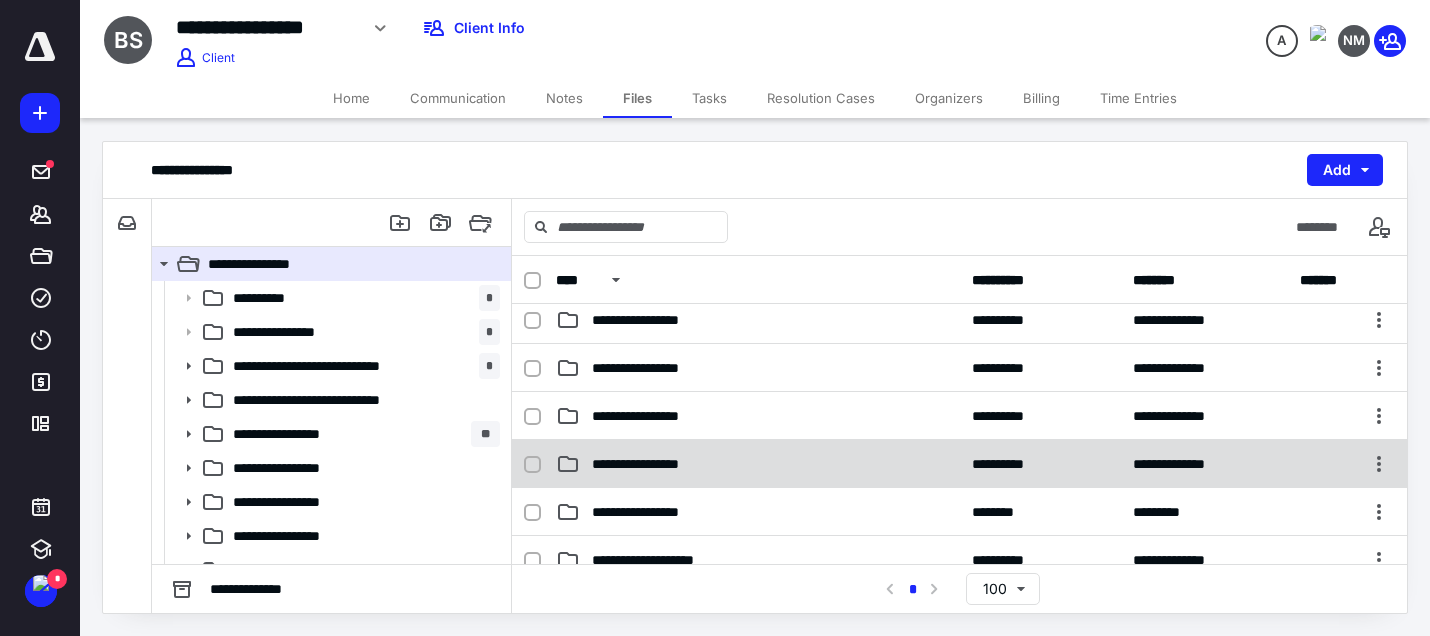 click on "**********" at bounding box center [959, 464] 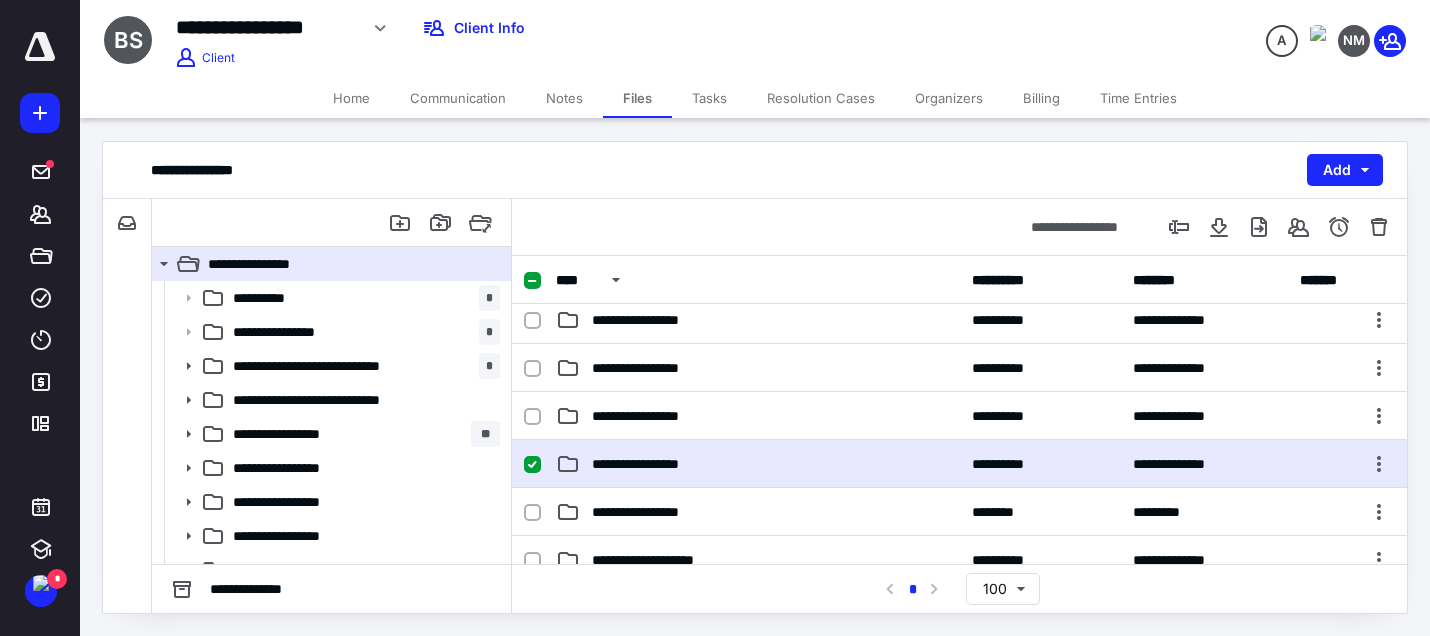 click on "**********" at bounding box center (959, 464) 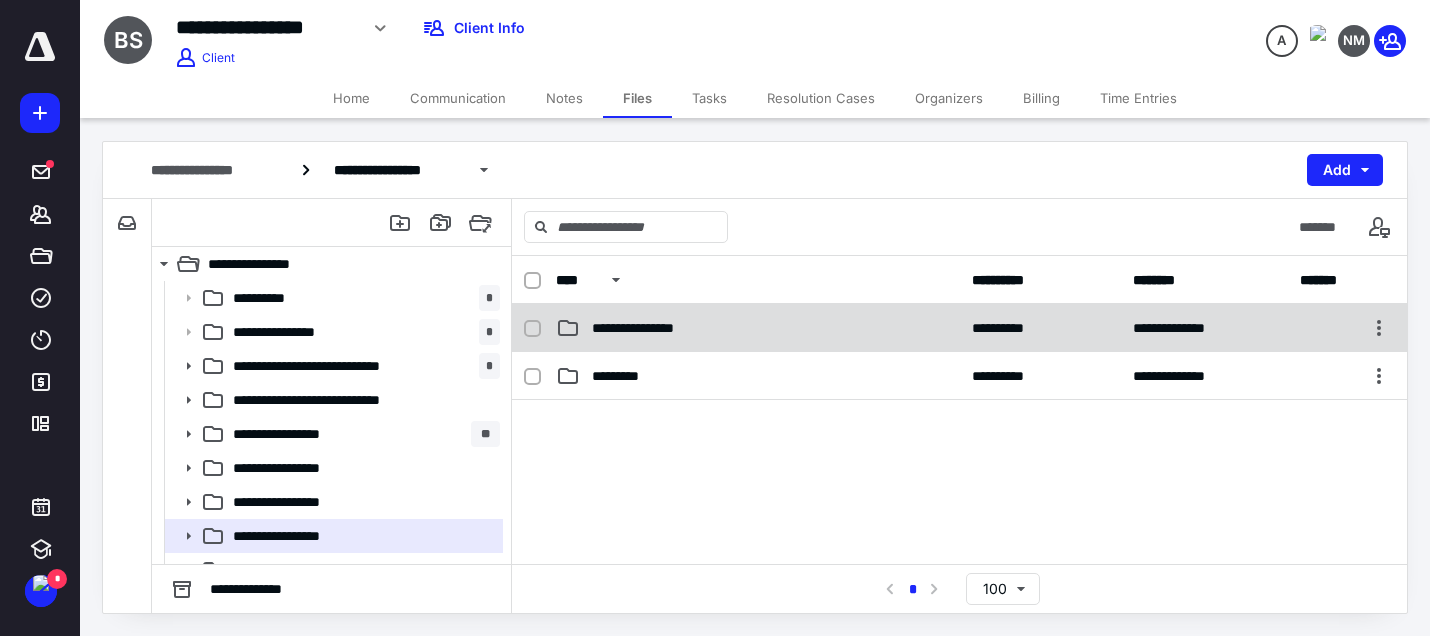 click on "**********" at bounding box center (650, 328) 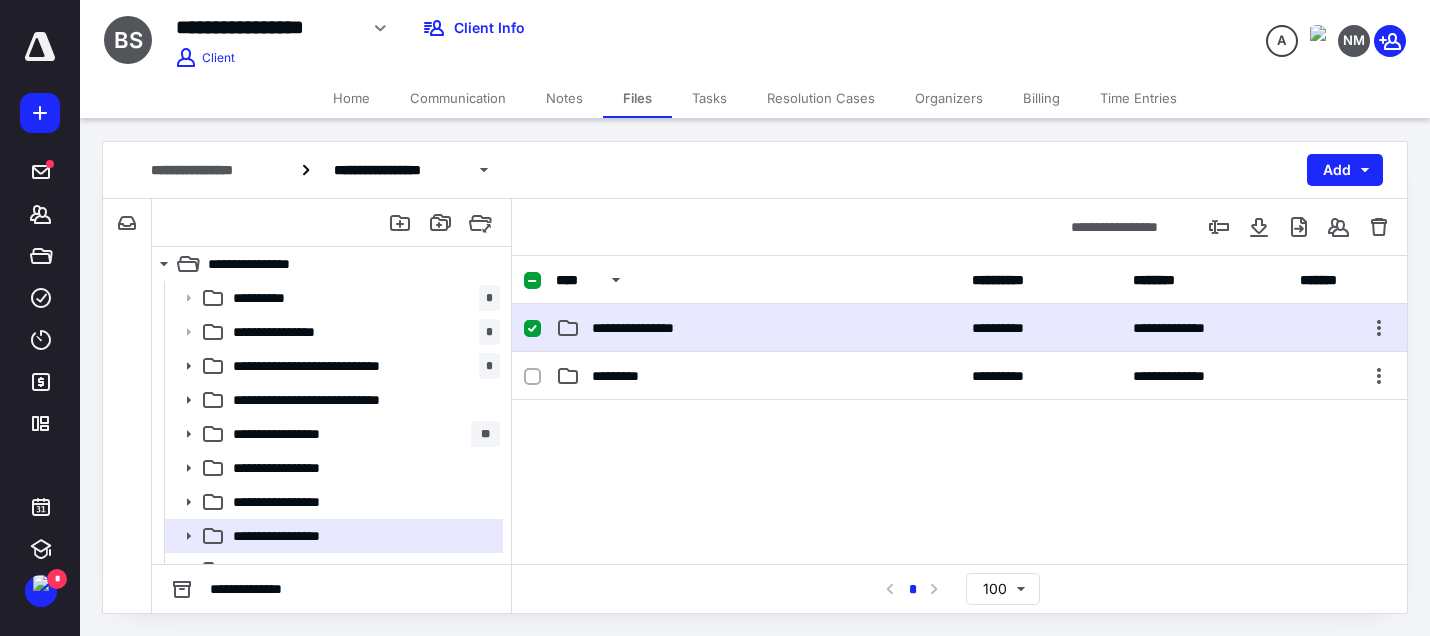 click on "**********" at bounding box center [650, 328] 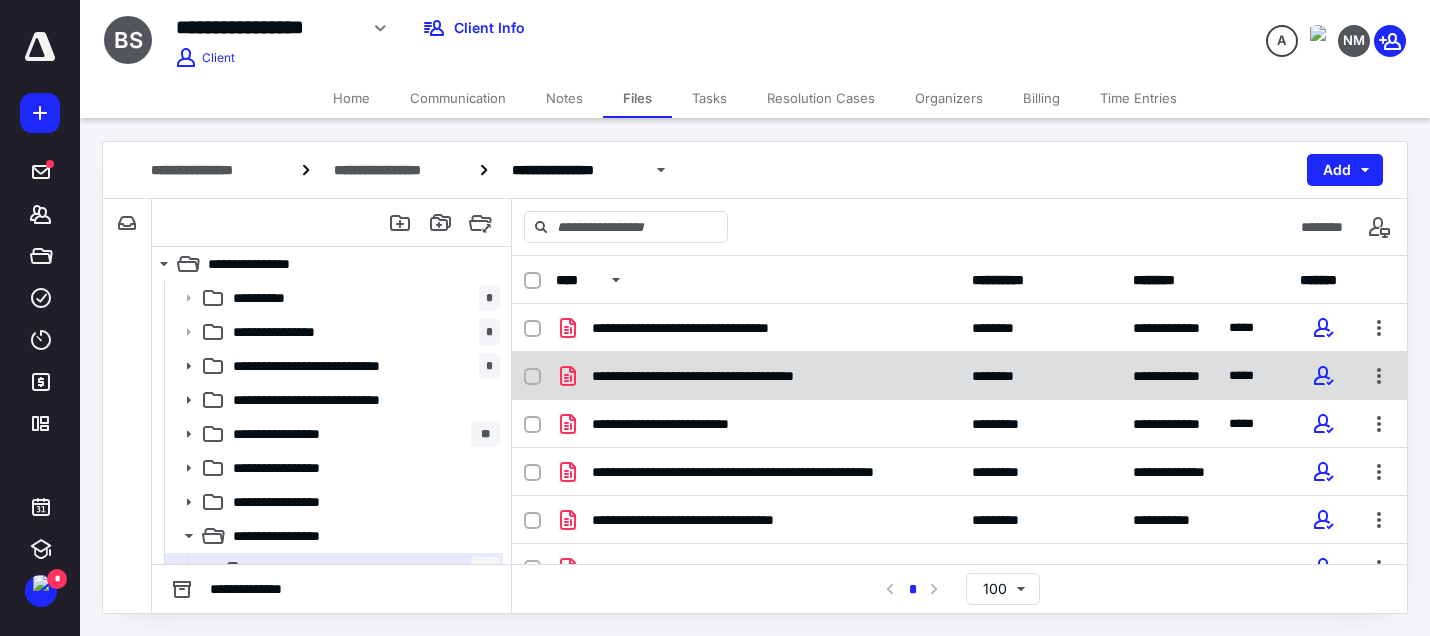 scroll, scrollTop: 100, scrollLeft: 0, axis: vertical 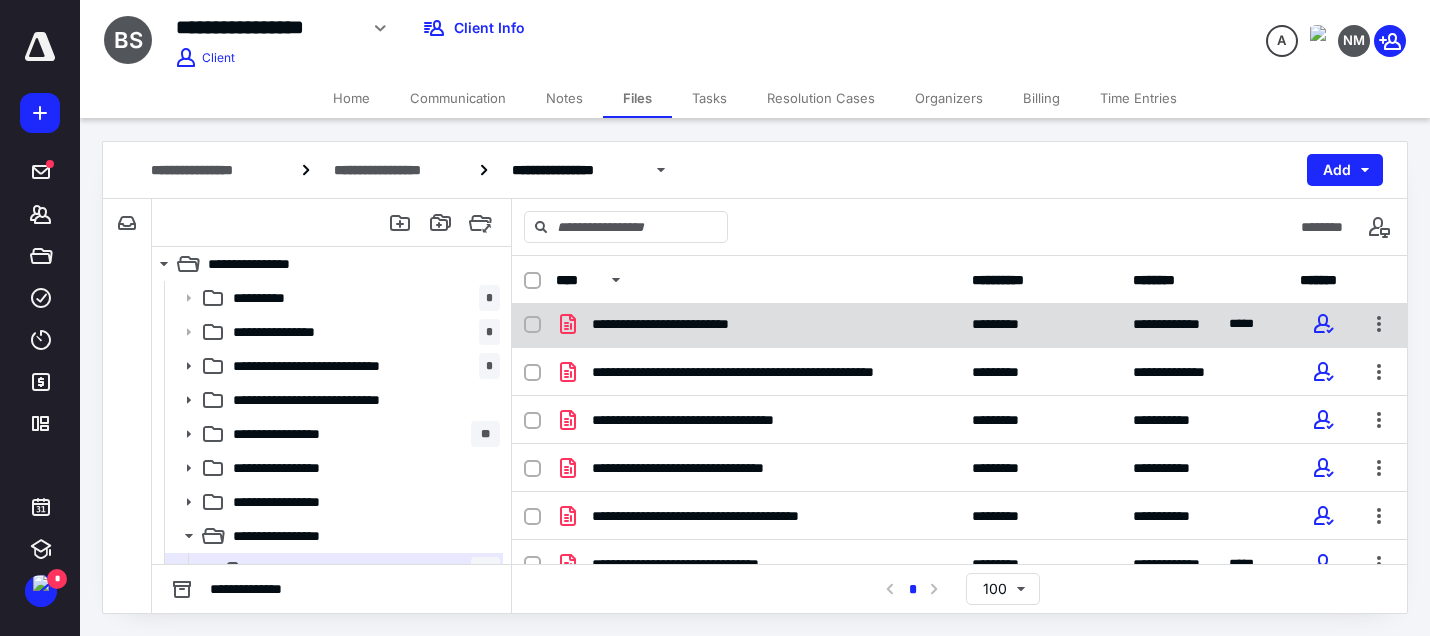 click on "**********" at bounding box center (690, 324) 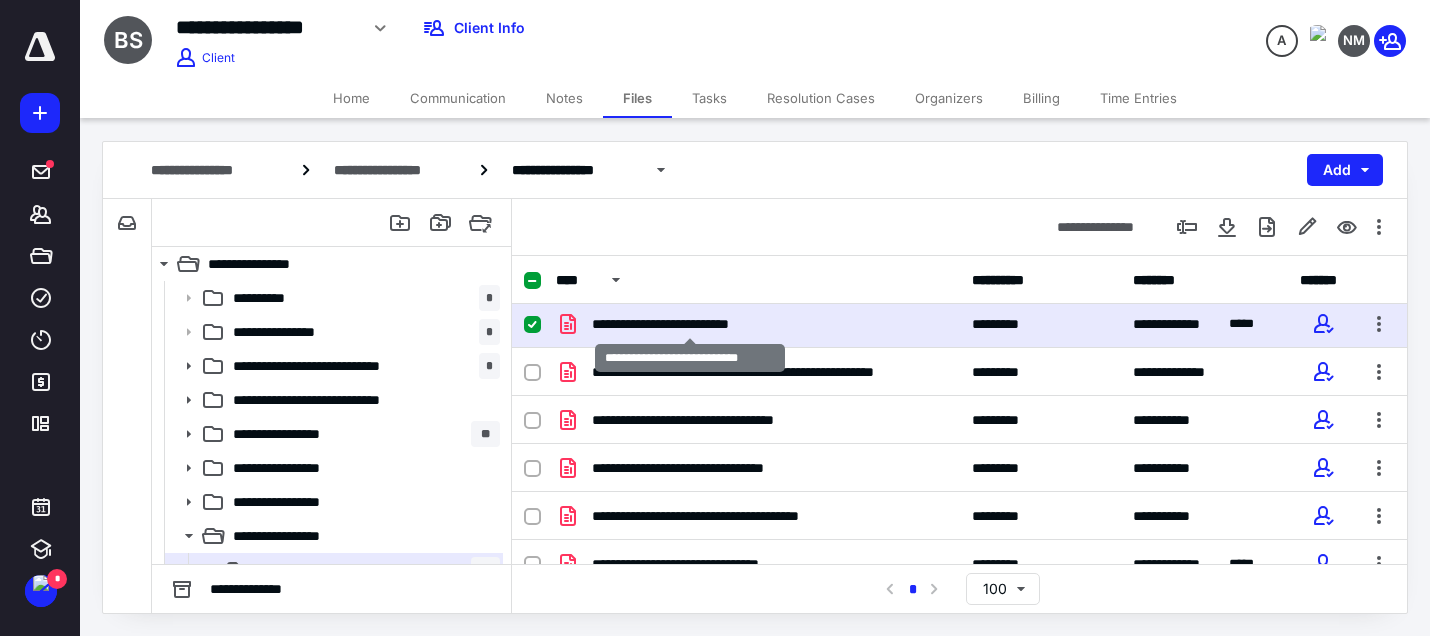 click on "**********" at bounding box center (690, 324) 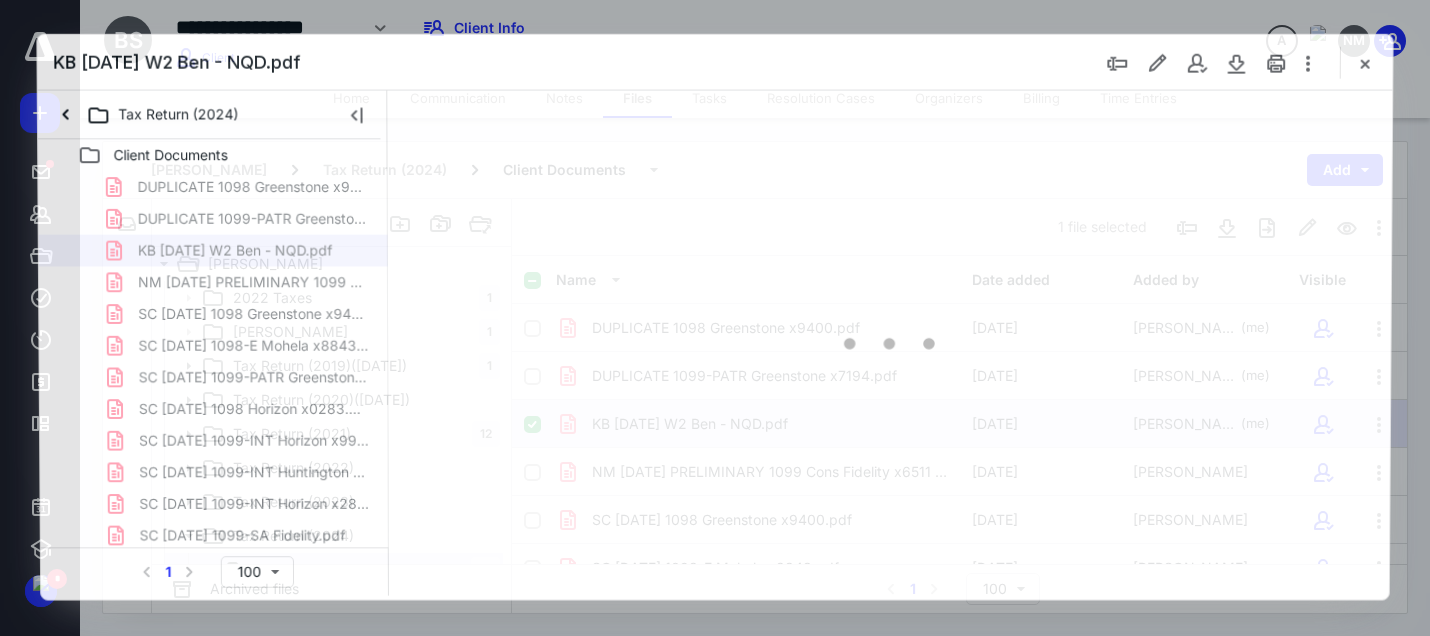 scroll, scrollTop: 100, scrollLeft: 0, axis: vertical 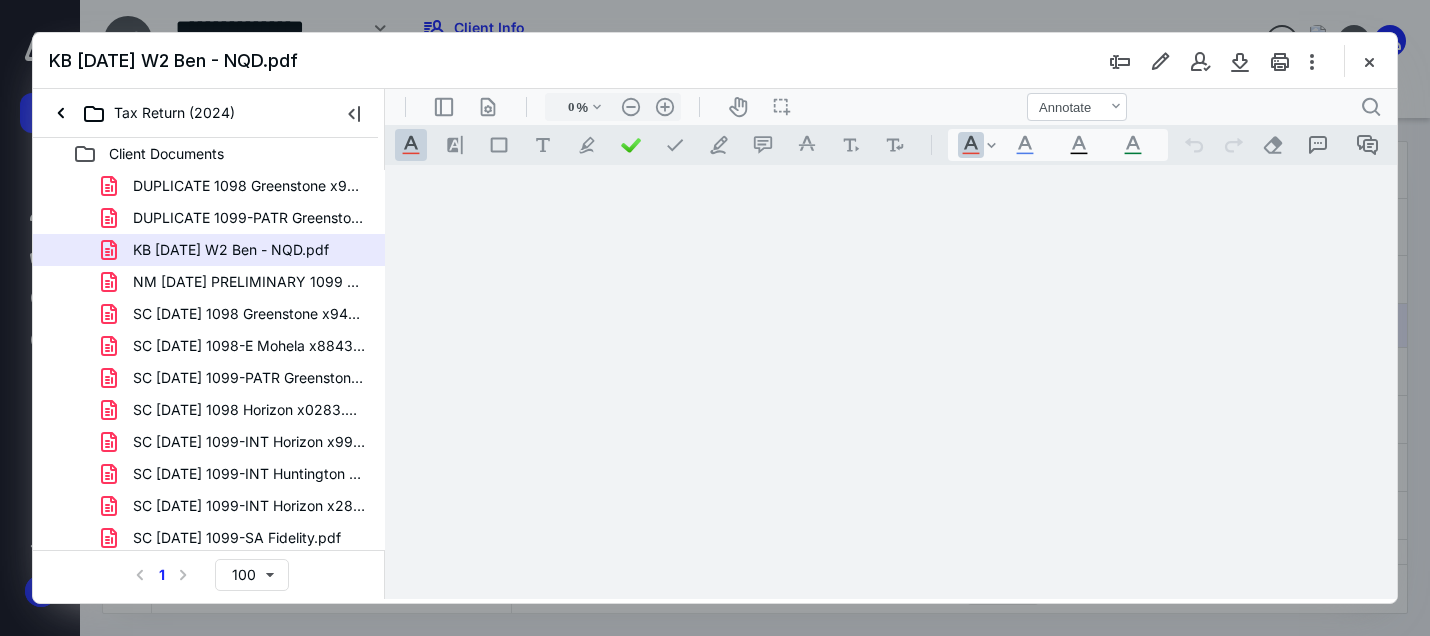type on "162" 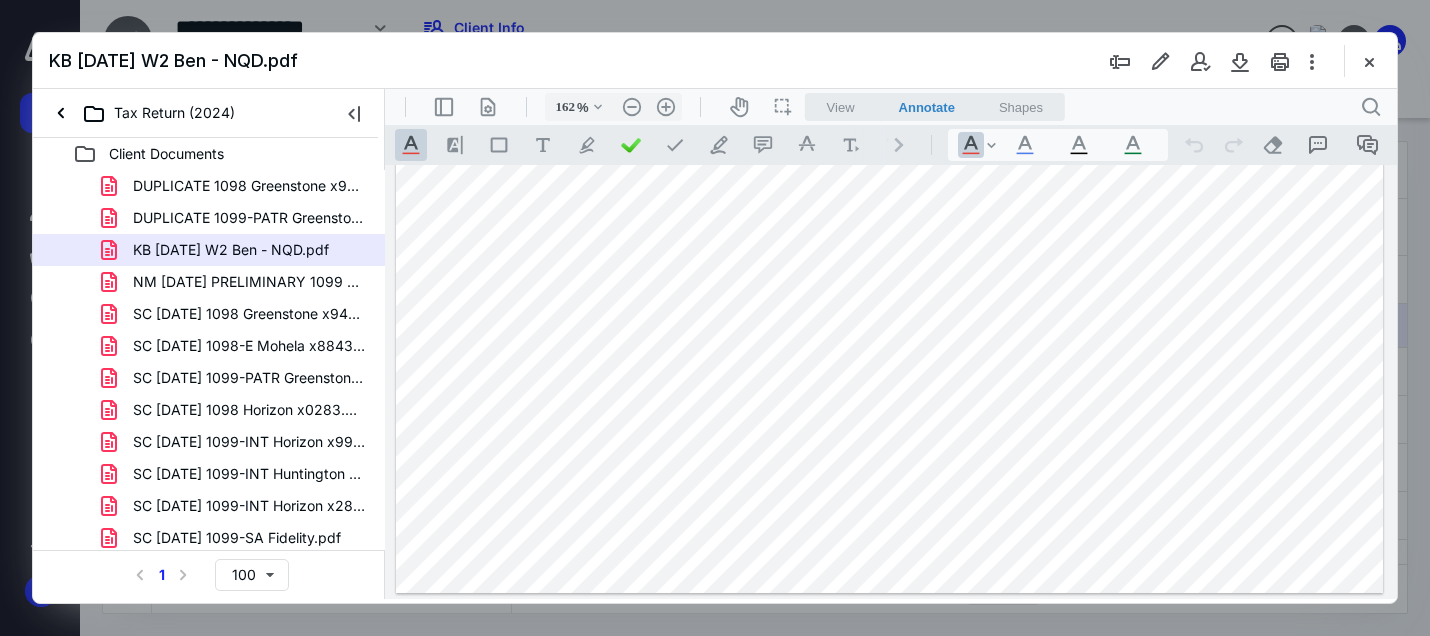 scroll, scrollTop: 0, scrollLeft: 0, axis: both 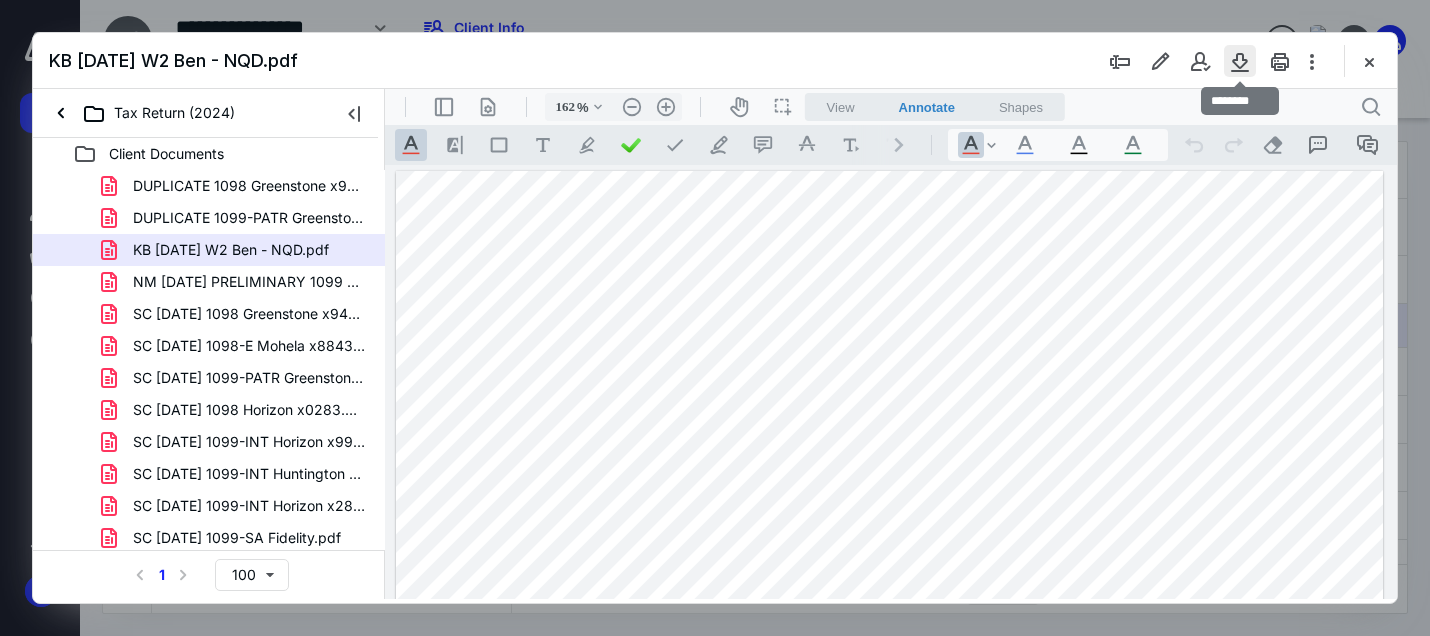 click at bounding box center [1240, 61] 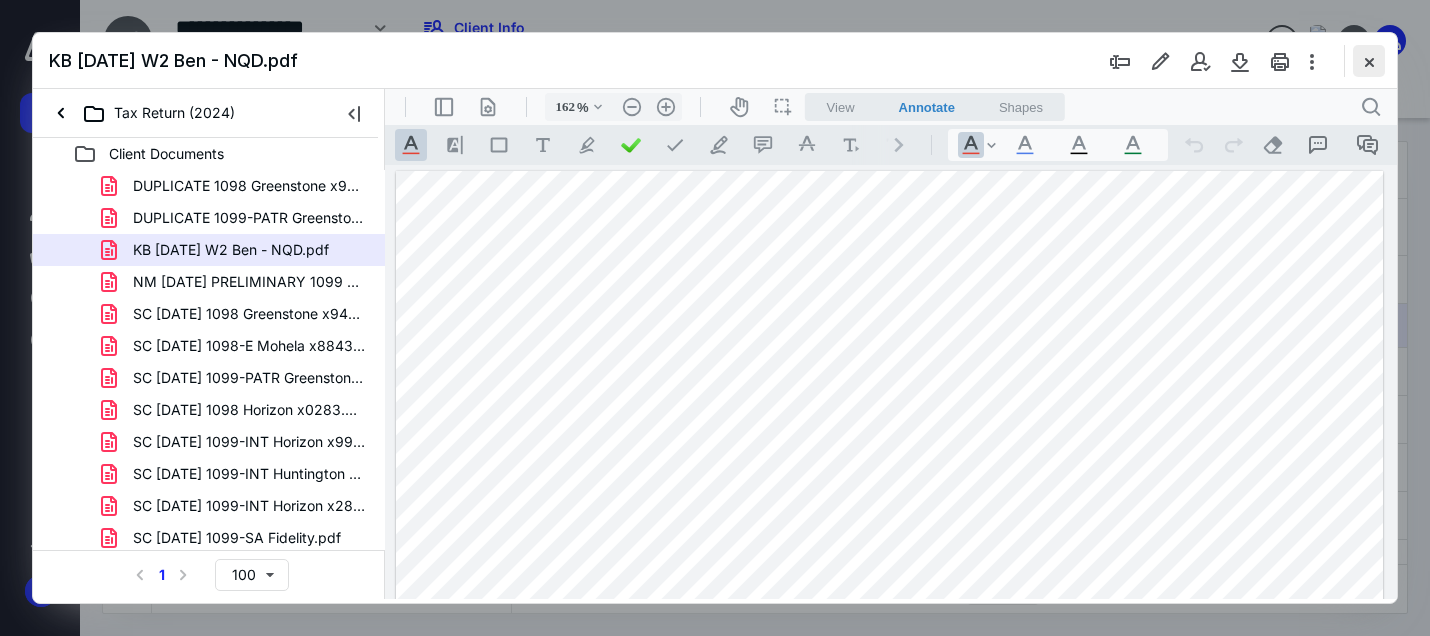 click at bounding box center (1369, 61) 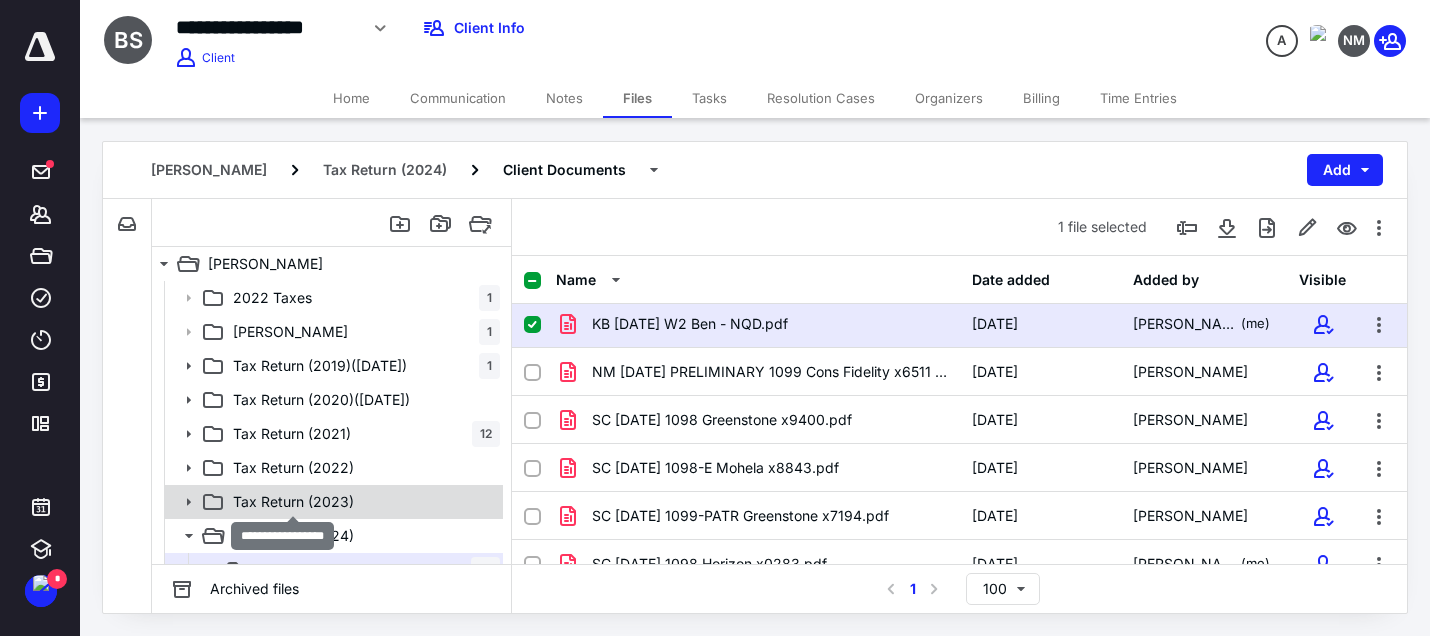 click on "Tax Return (2023)" at bounding box center (293, 502) 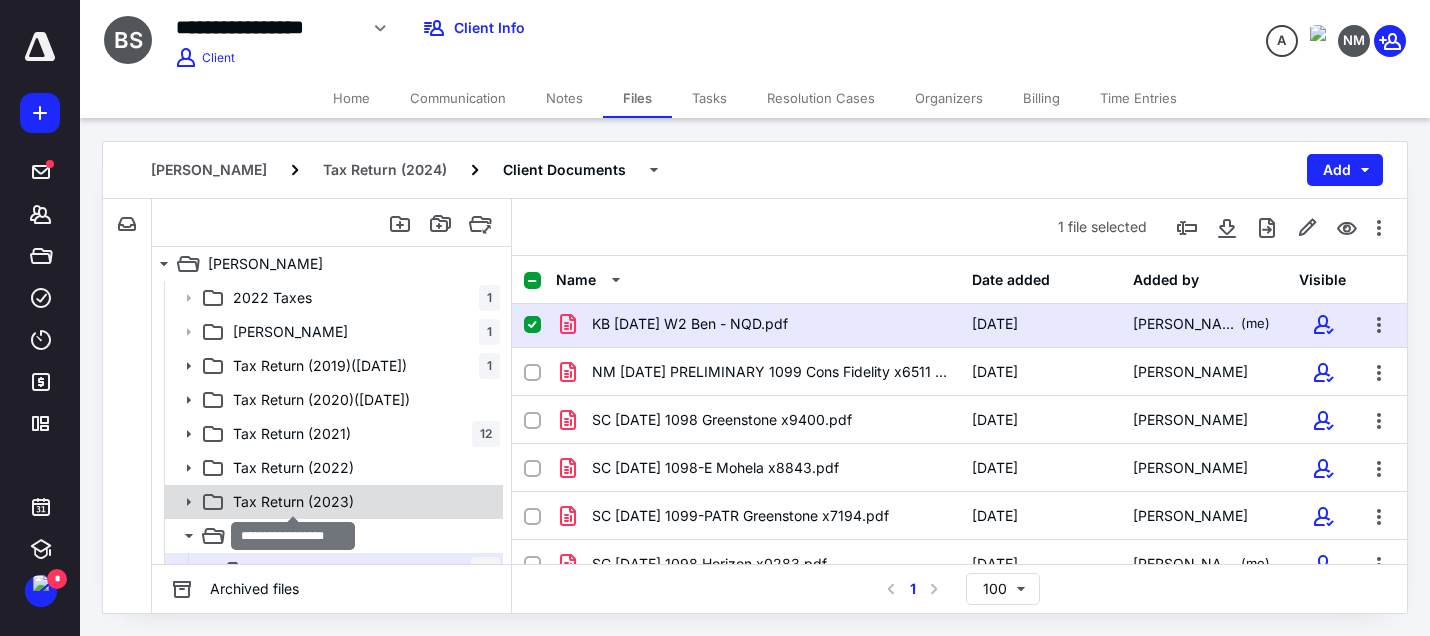 scroll, scrollTop: 0, scrollLeft: 0, axis: both 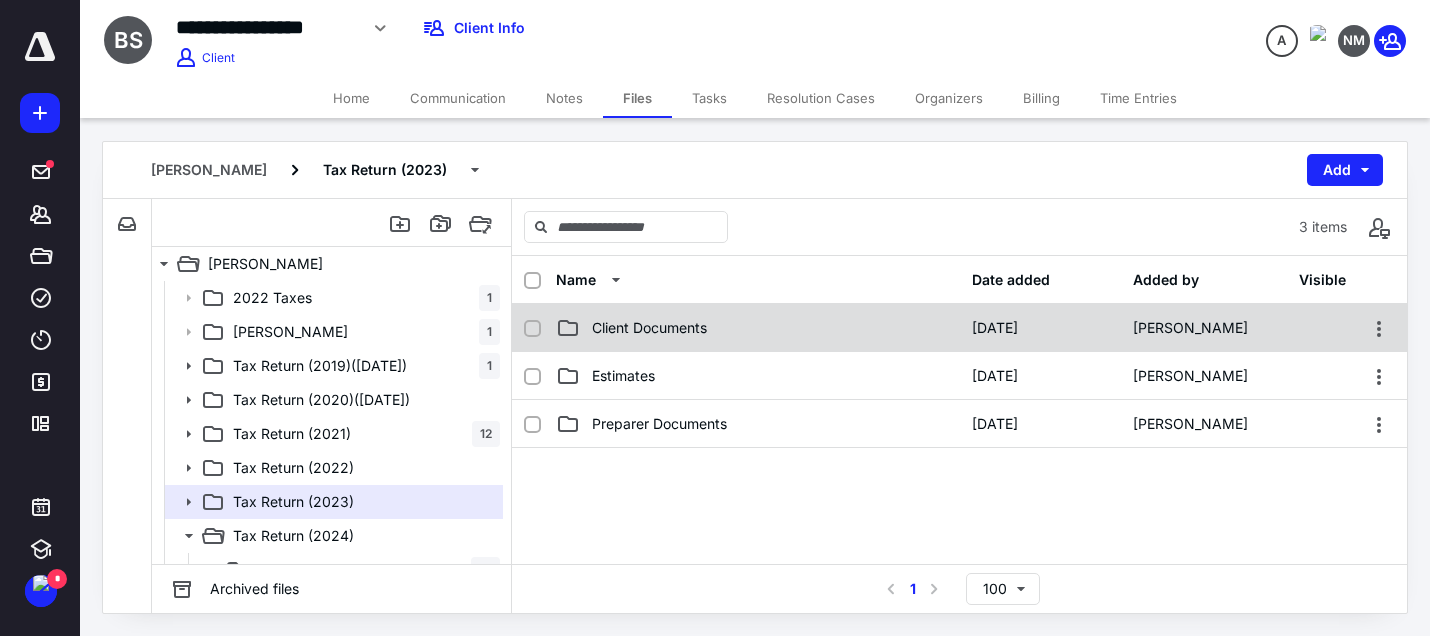 click on "Client Documents [DATE] [PERSON_NAME]" at bounding box center (959, 328) 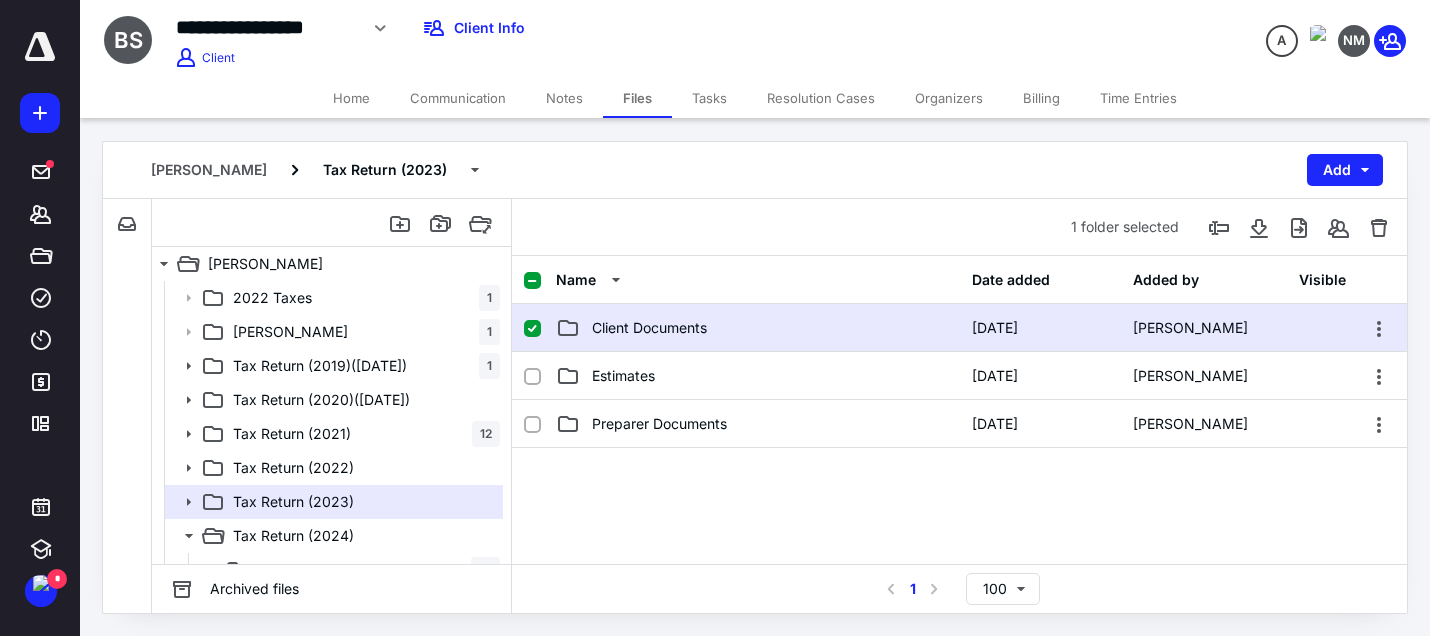 click on "Client Documents [DATE] [PERSON_NAME]" at bounding box center [959, 328] 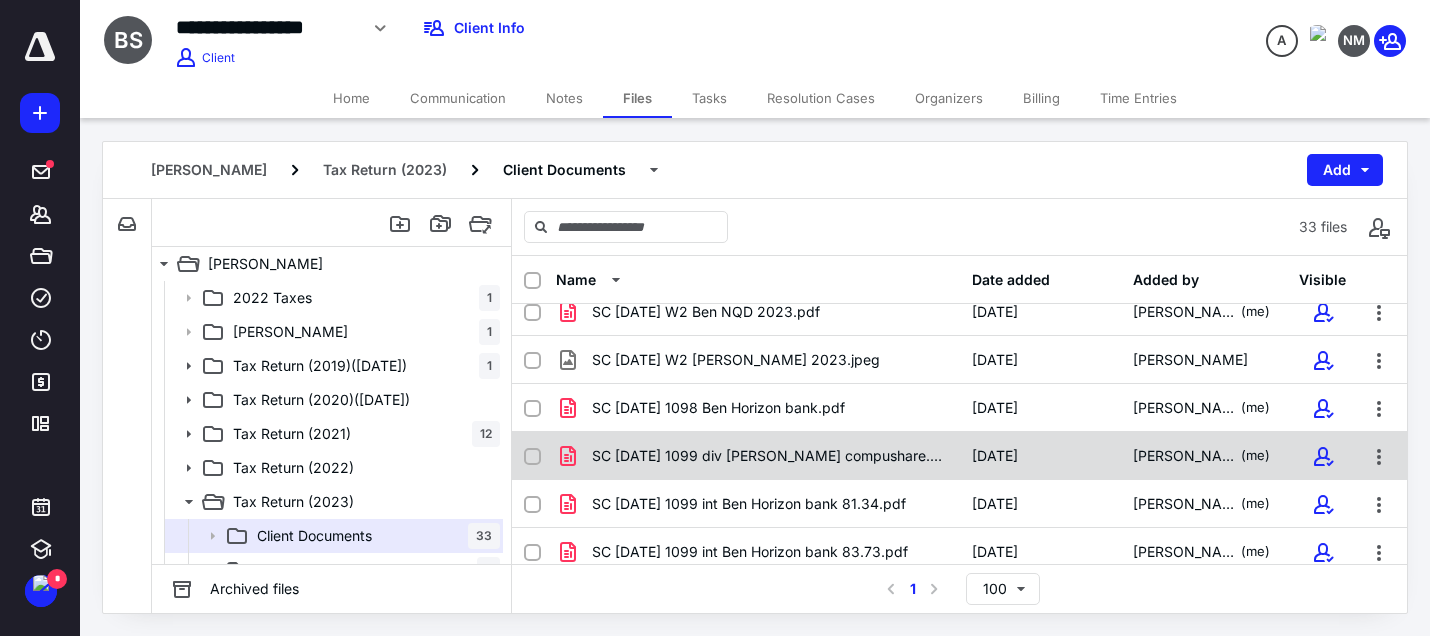 scroll, scrollTop: 924, scrollLeft: 0, axis: vertical 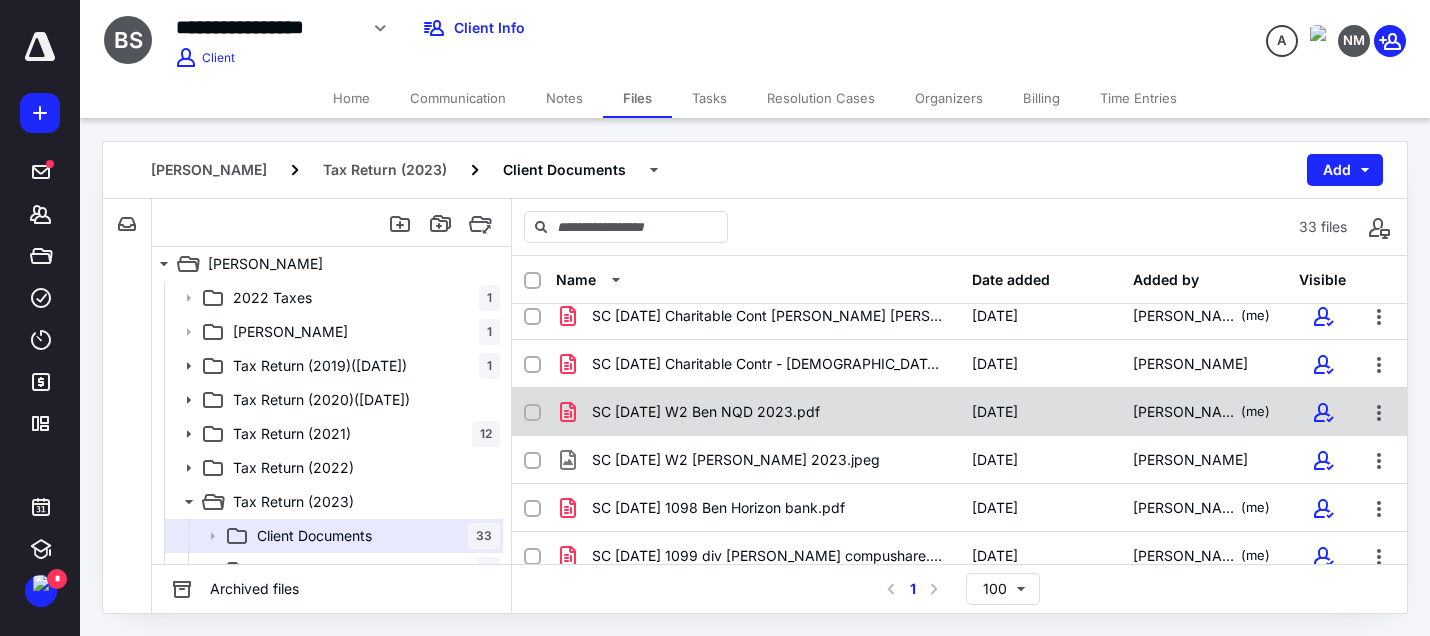 click on "SC [DATE] W2 Ben NQD 2023.pdf" at bounding box center (706, 412) 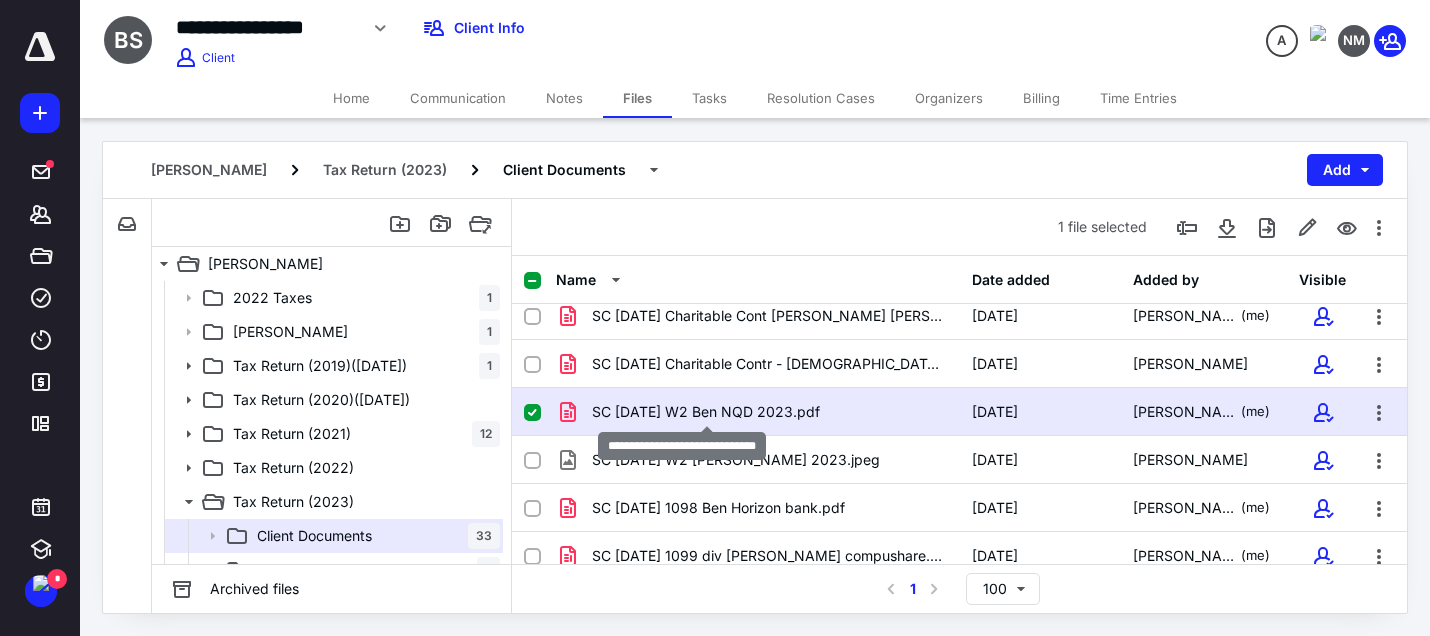 click on "SC [DATE] W2 Ben NQD 2023.pdf" at bounding box center (706, 412) 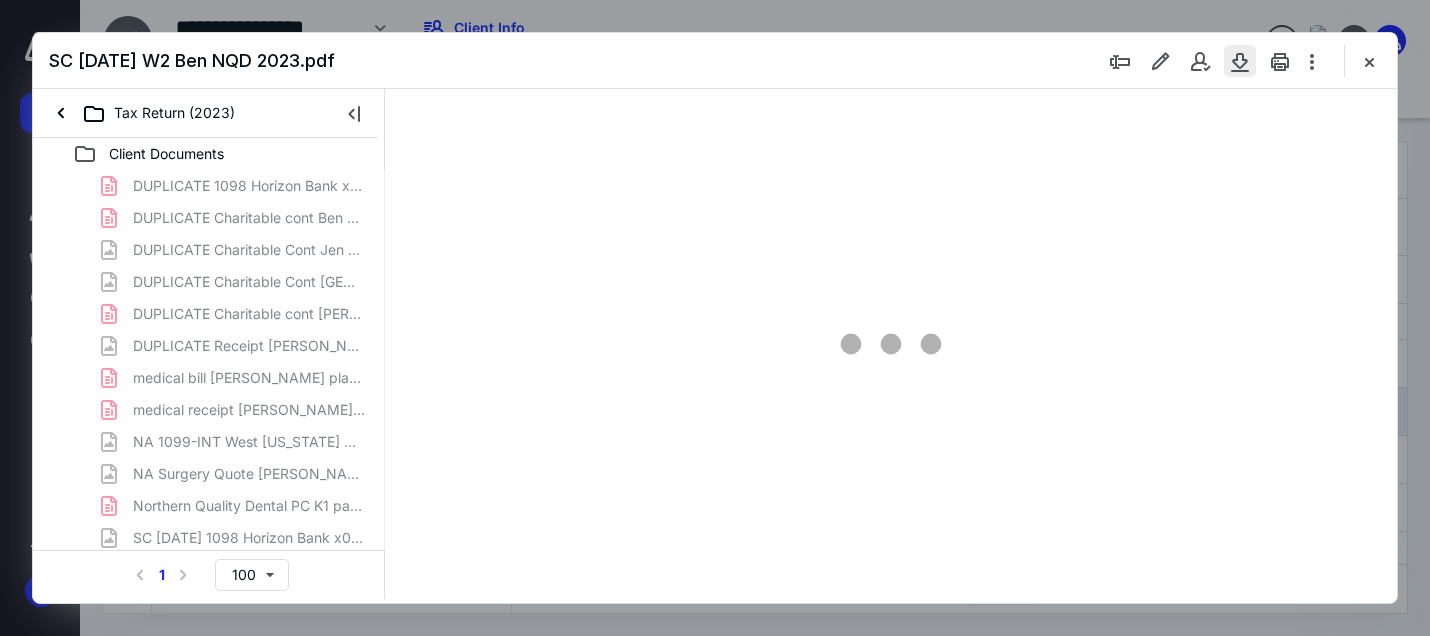 scroll, scrollTop: 0, scrollLeft: 0, axis: both 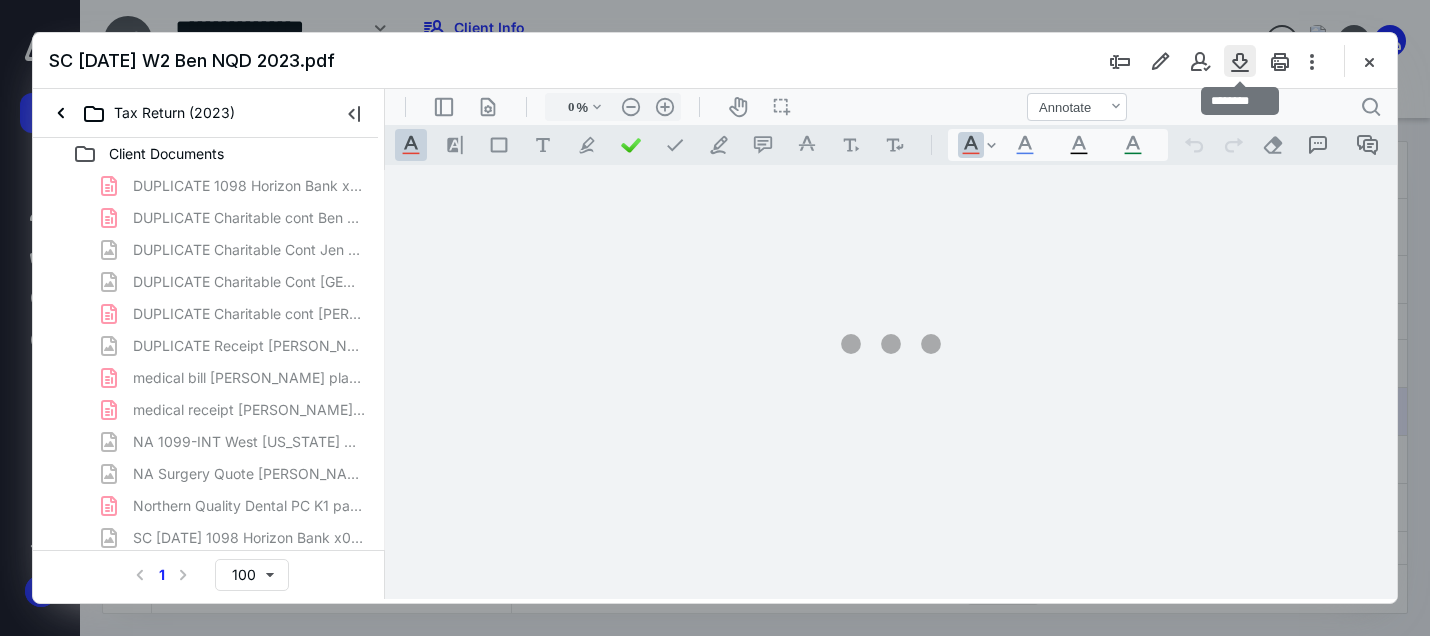type on "162" 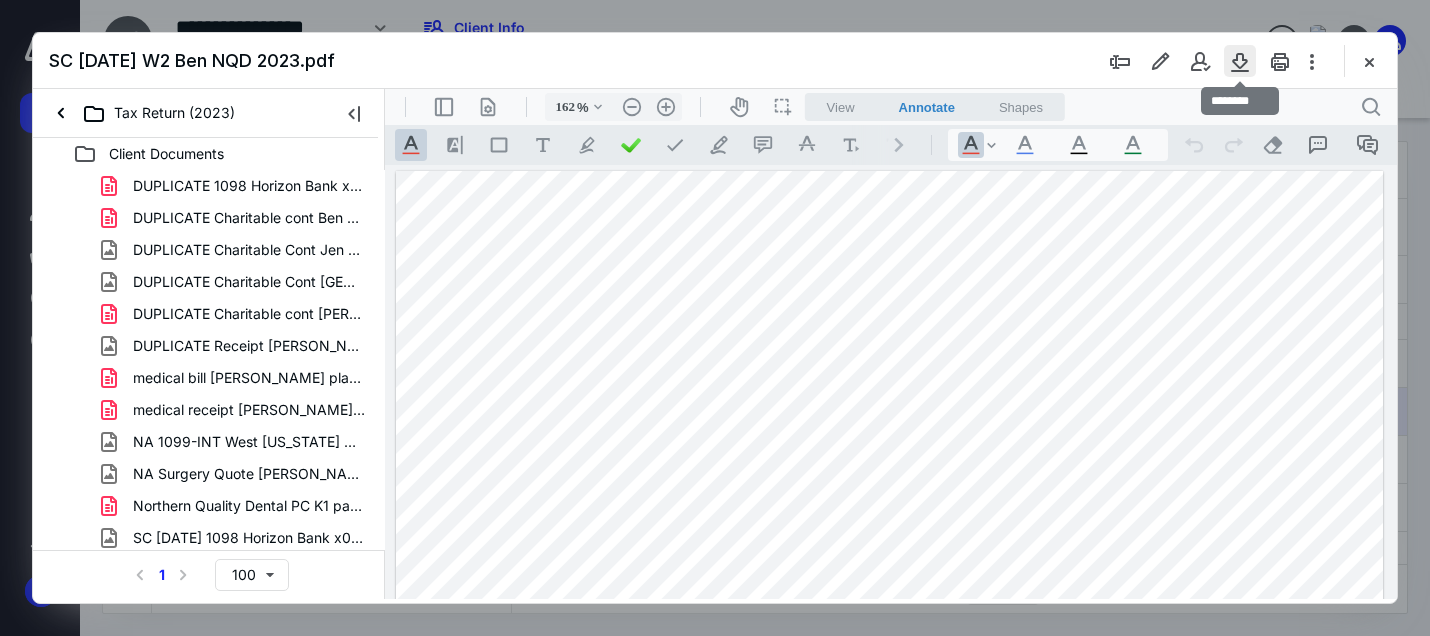click at bounding box center [1240, 61] 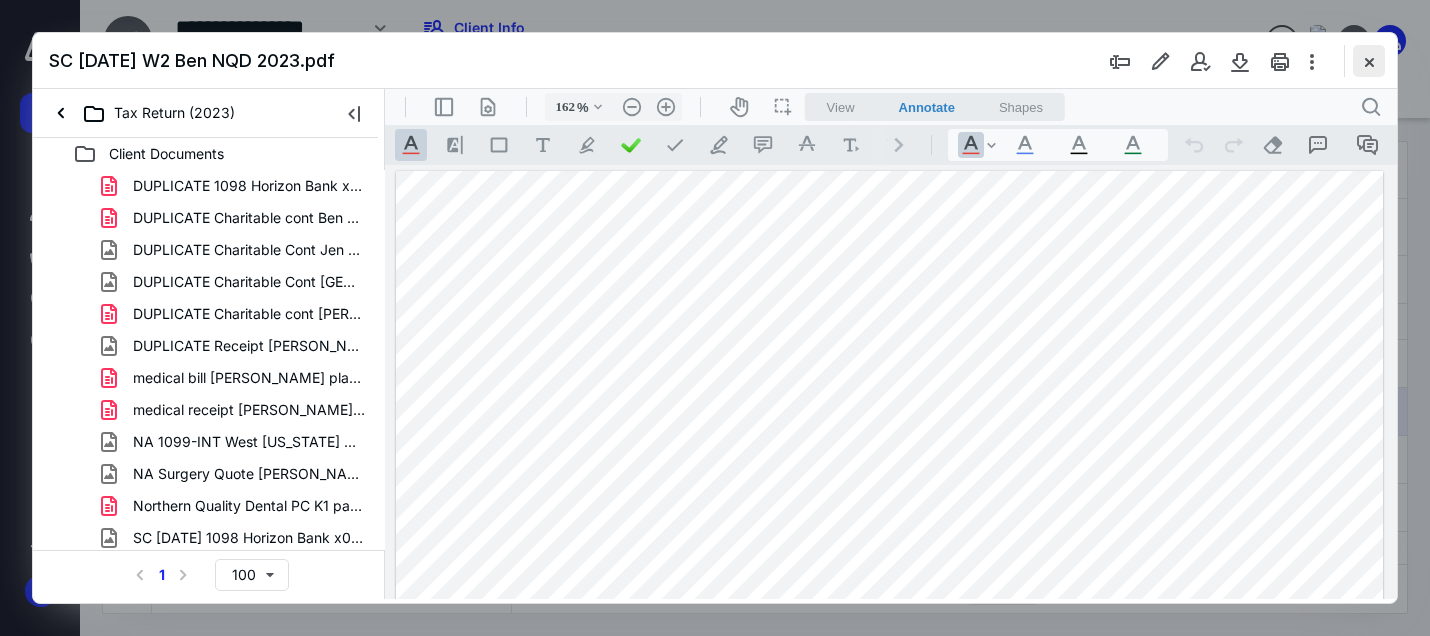 click at bounding box center [1369, 61] 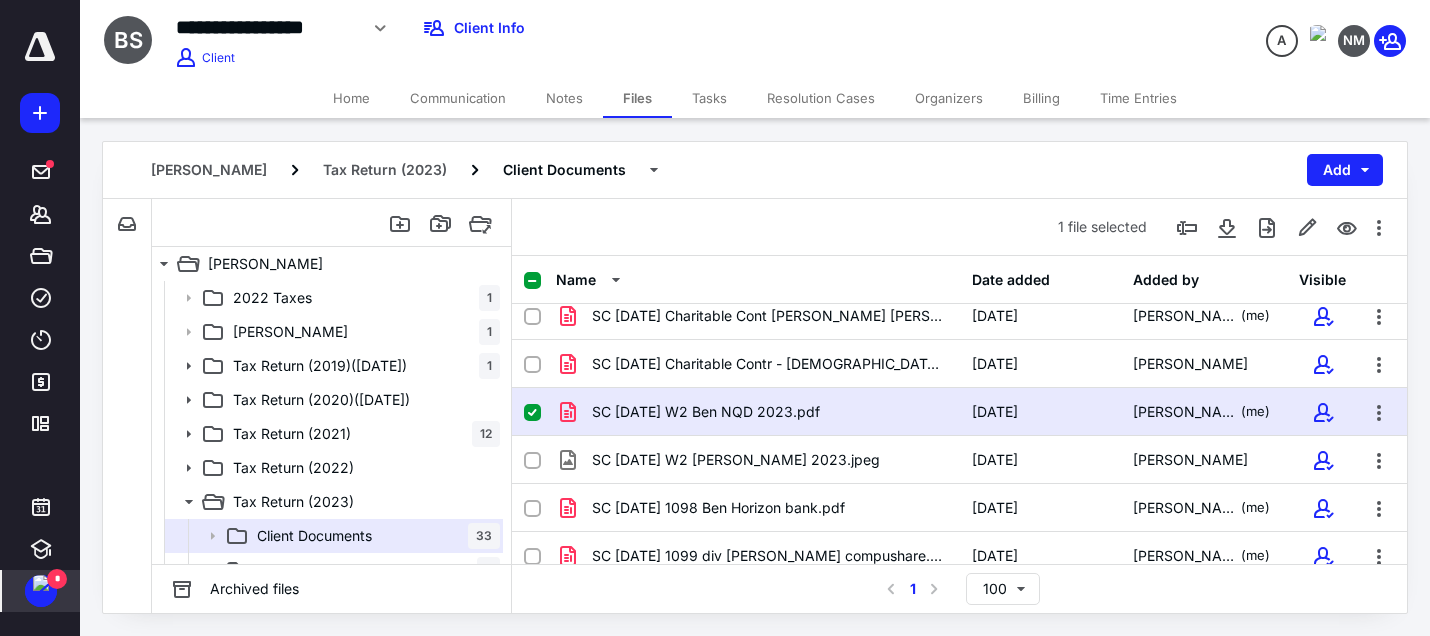 click on "*" at bounding box center (41, 591) 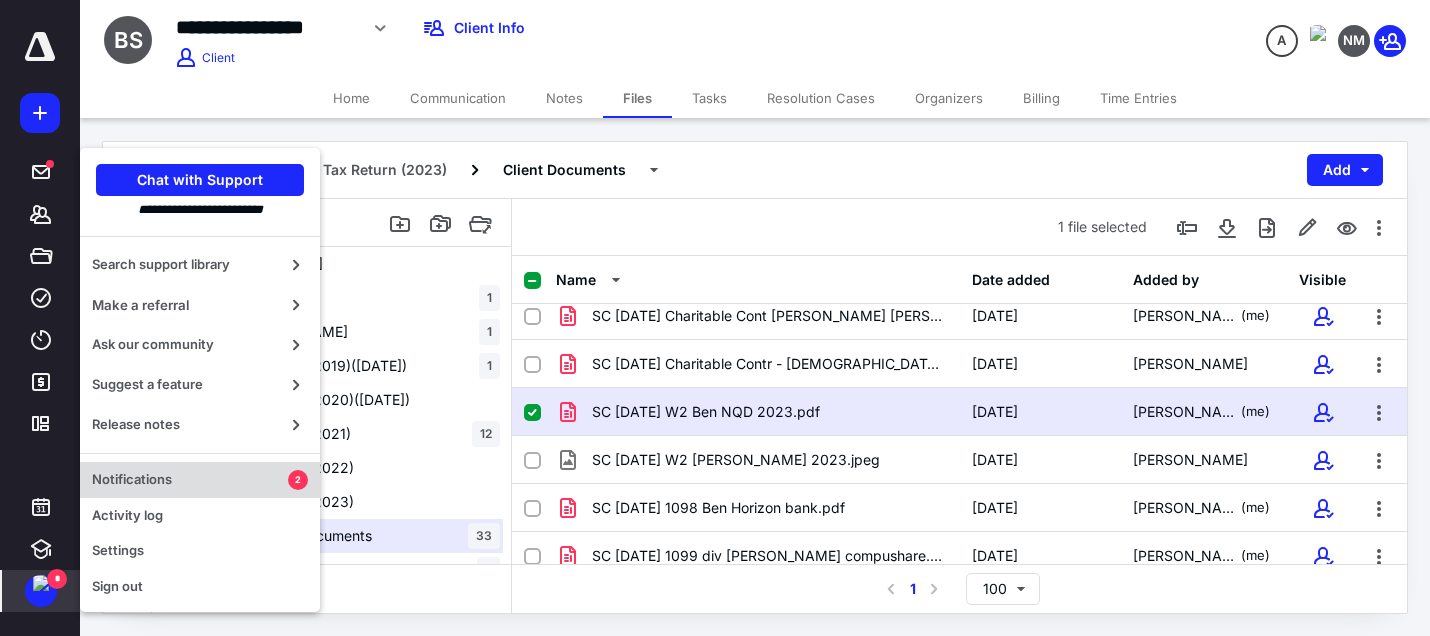 click on "Notifications" at bounding box center [190, 480] 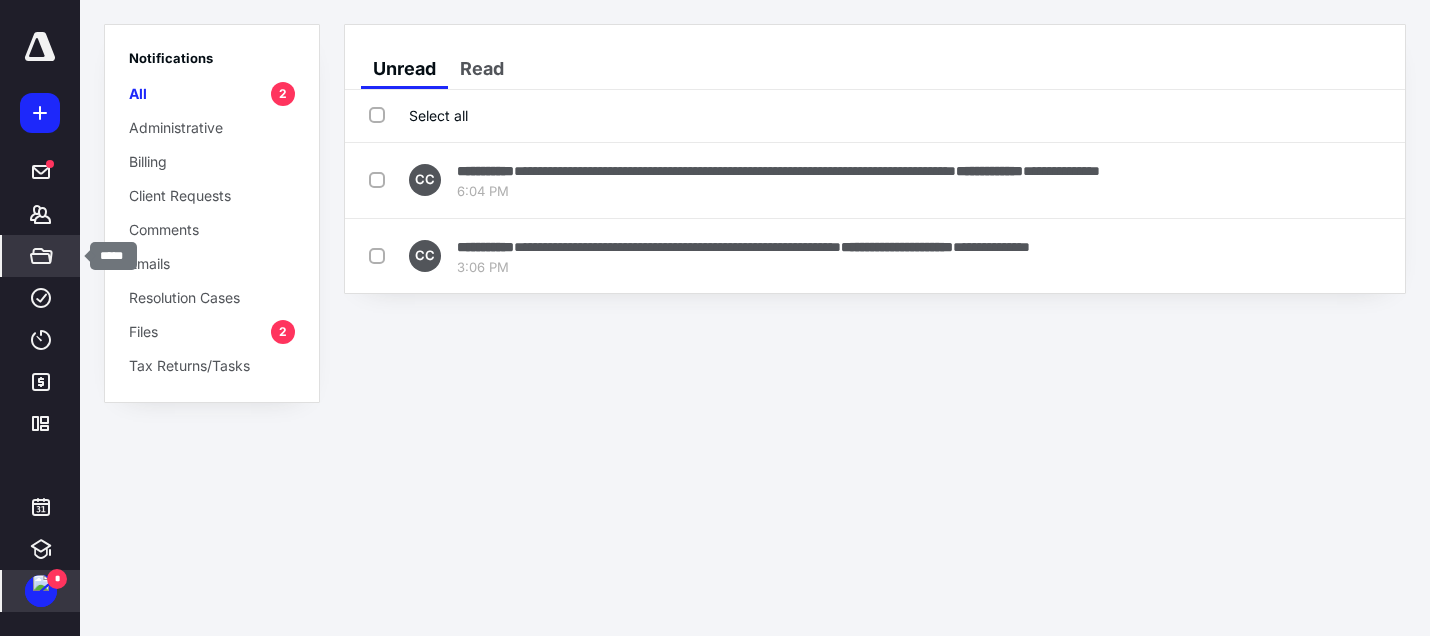 click 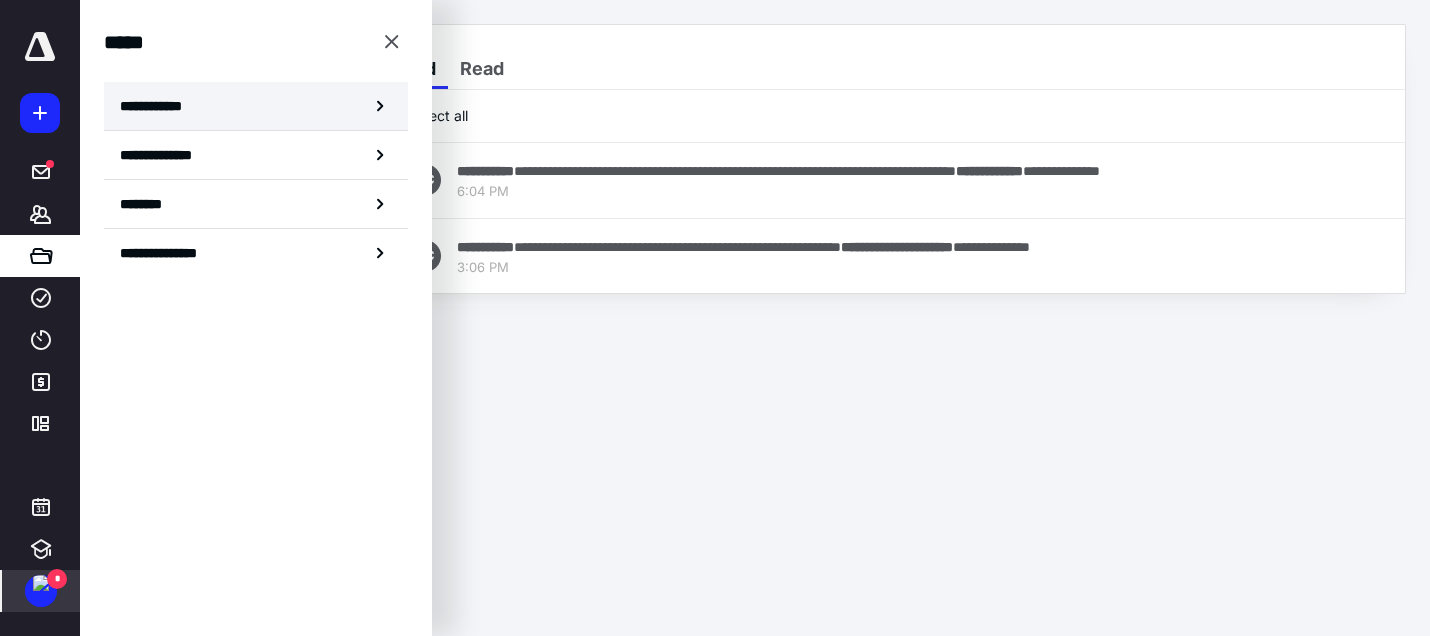 click on "**********" at bounding box center (157, 106) 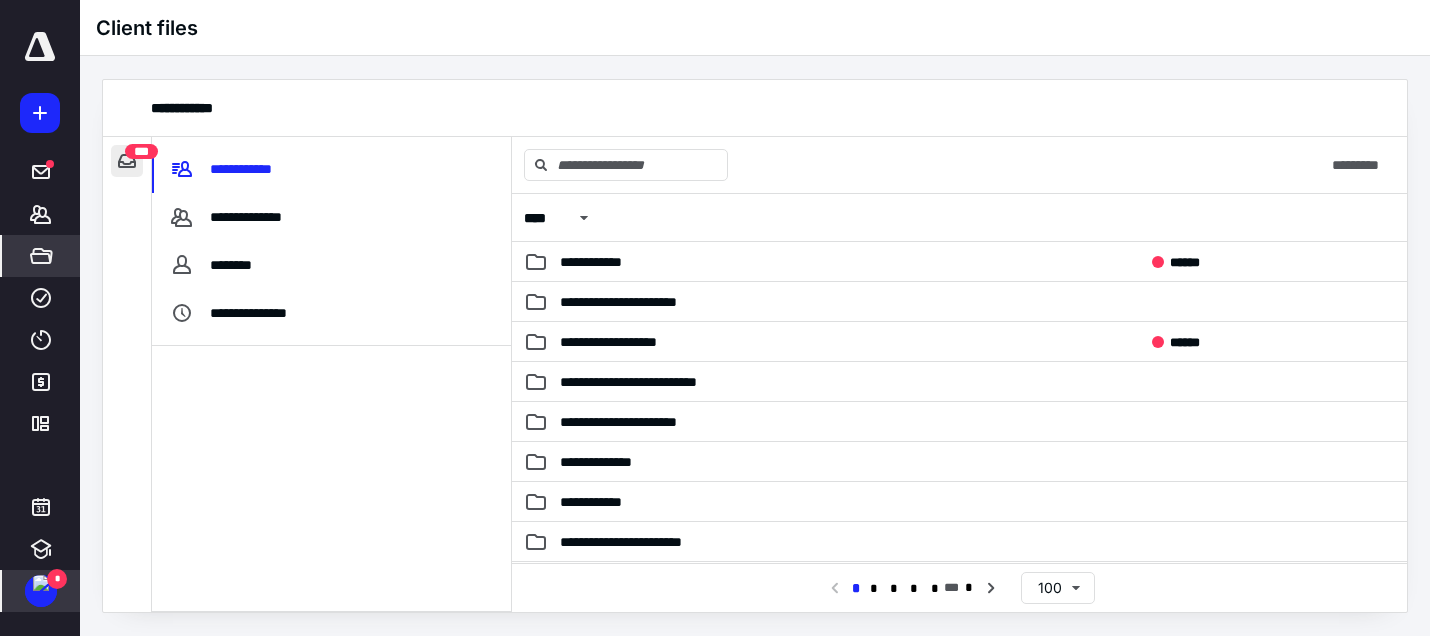 click at bounding box center (127, 161) 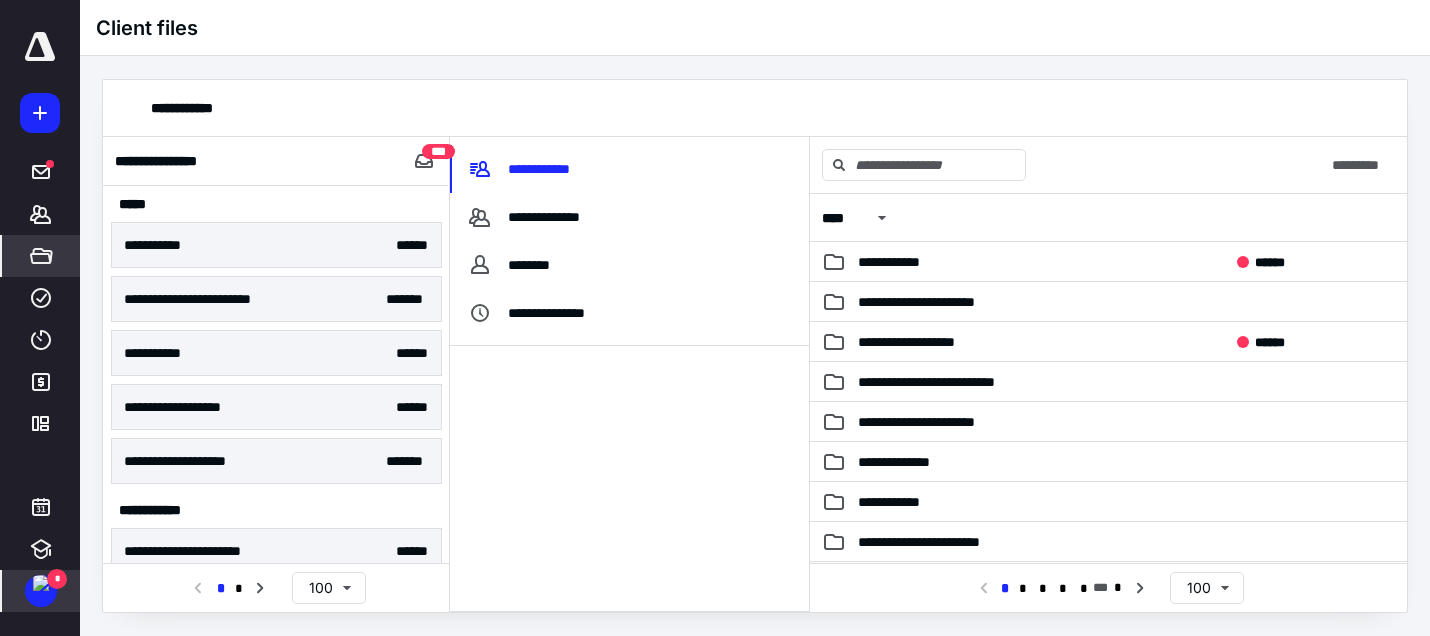 click on "*" at bounding box center (57, 579) 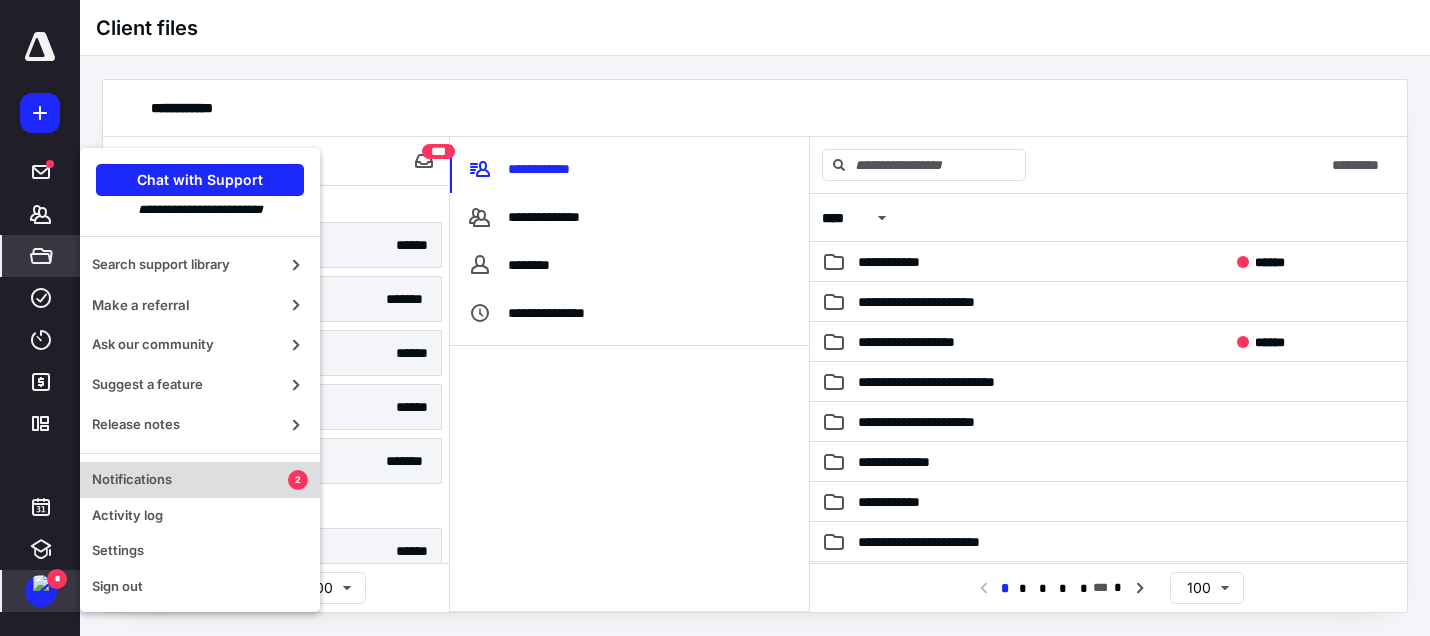 click on "Notifications" at bounding box center (190, 480) 